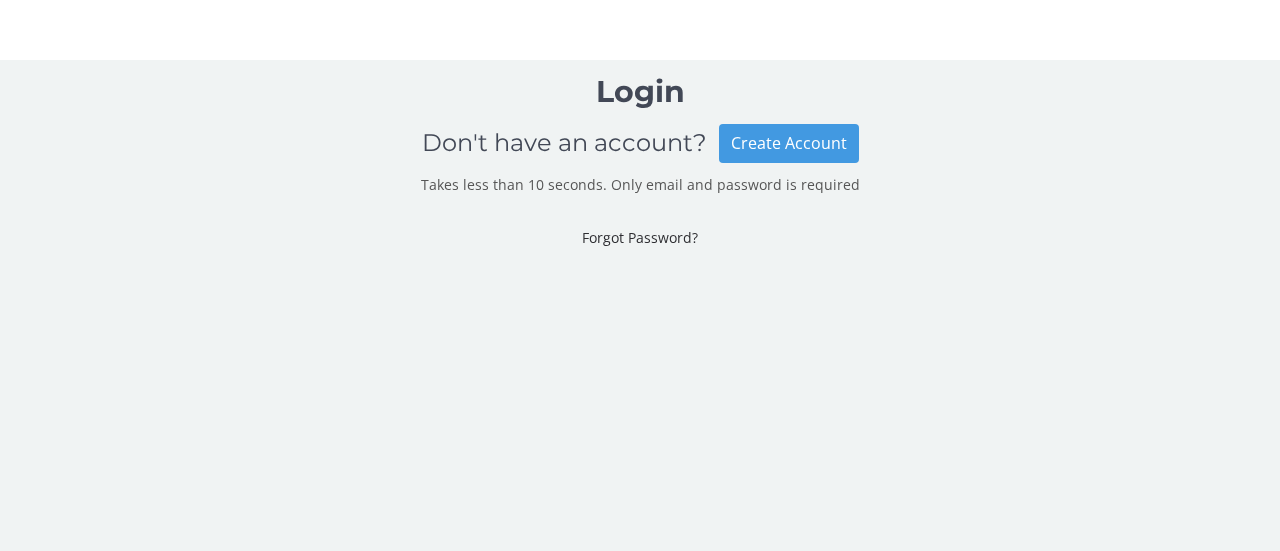 scroll, scrollTop: 0, scrollLeft: 0, axis: both 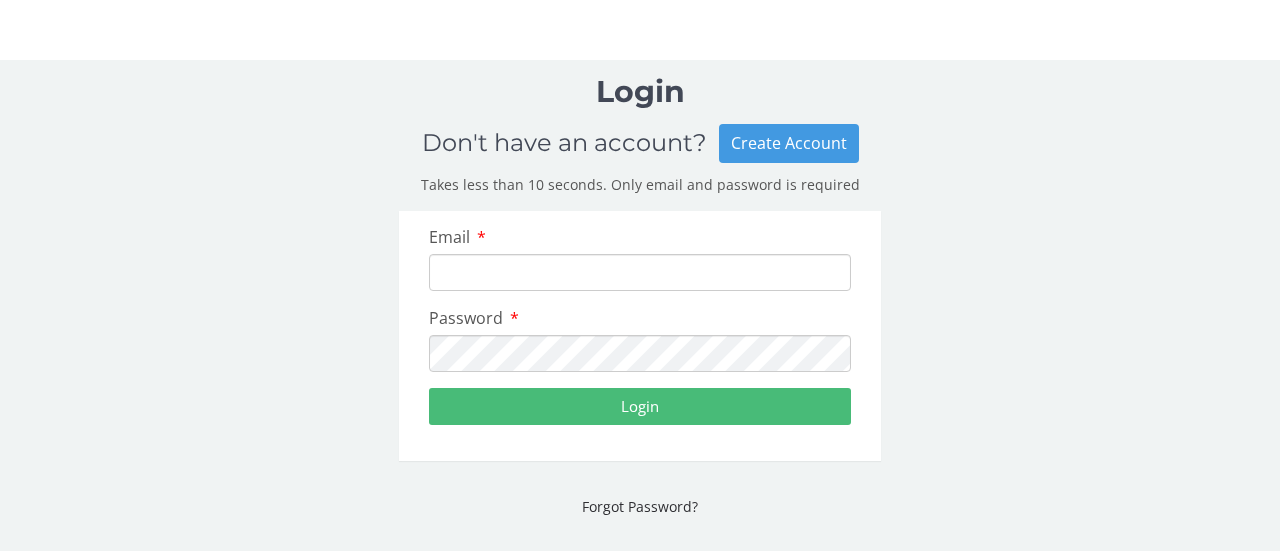 click on "Email" at bounding box center (640, 272) 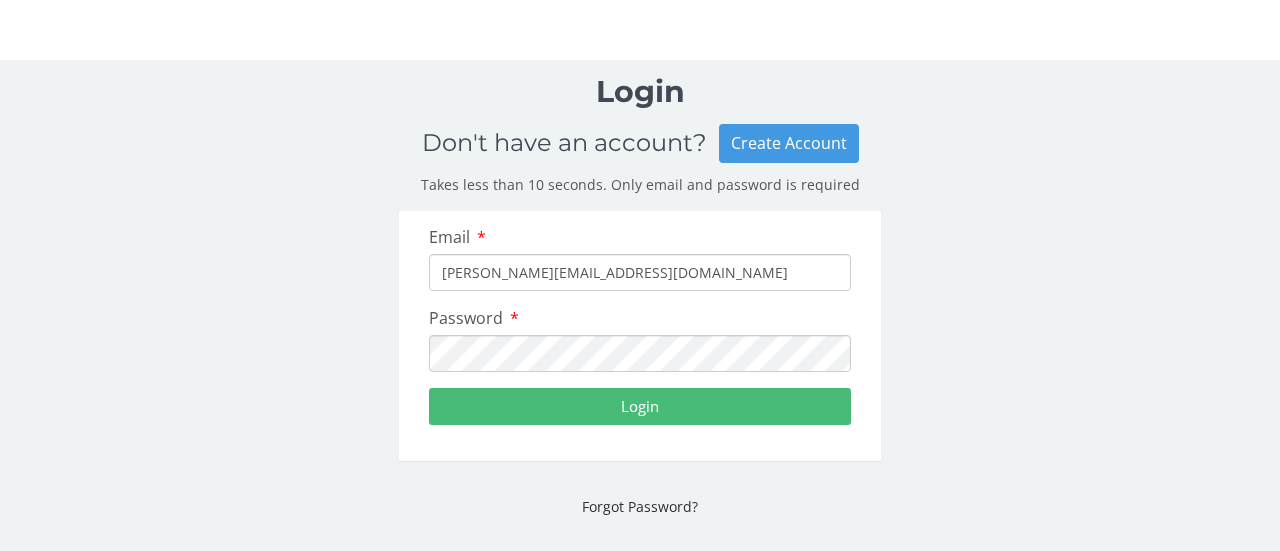 click on "Login" at bounding box center (640, 406) 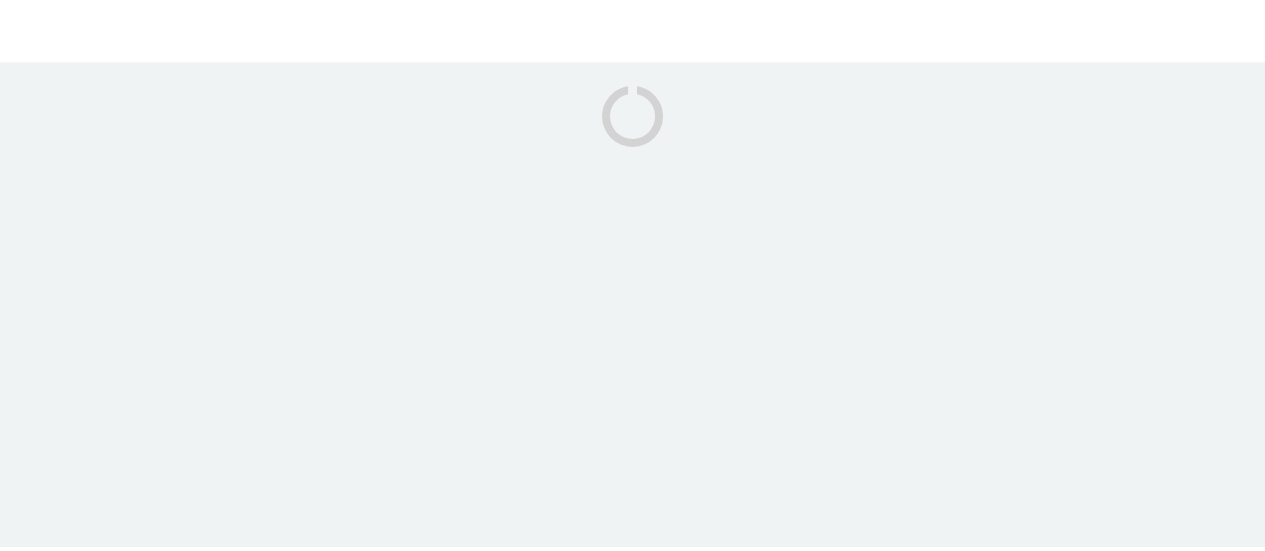 scroll, scrollTop: 0, scrollLeft: 0, axis: both 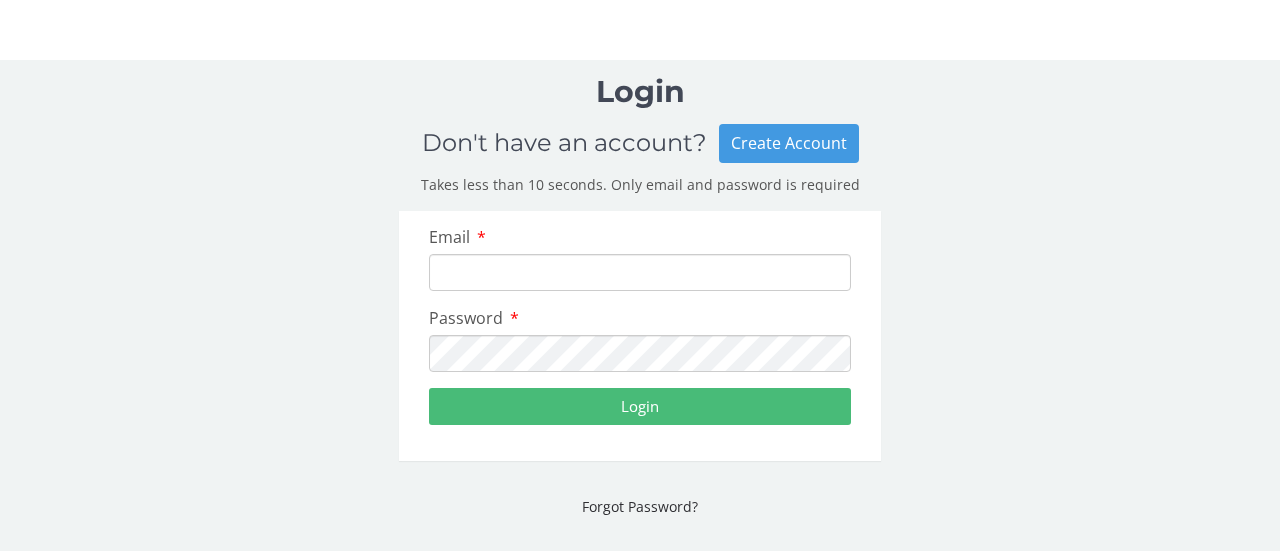 click on "Email" at bounding box center (640, 272) 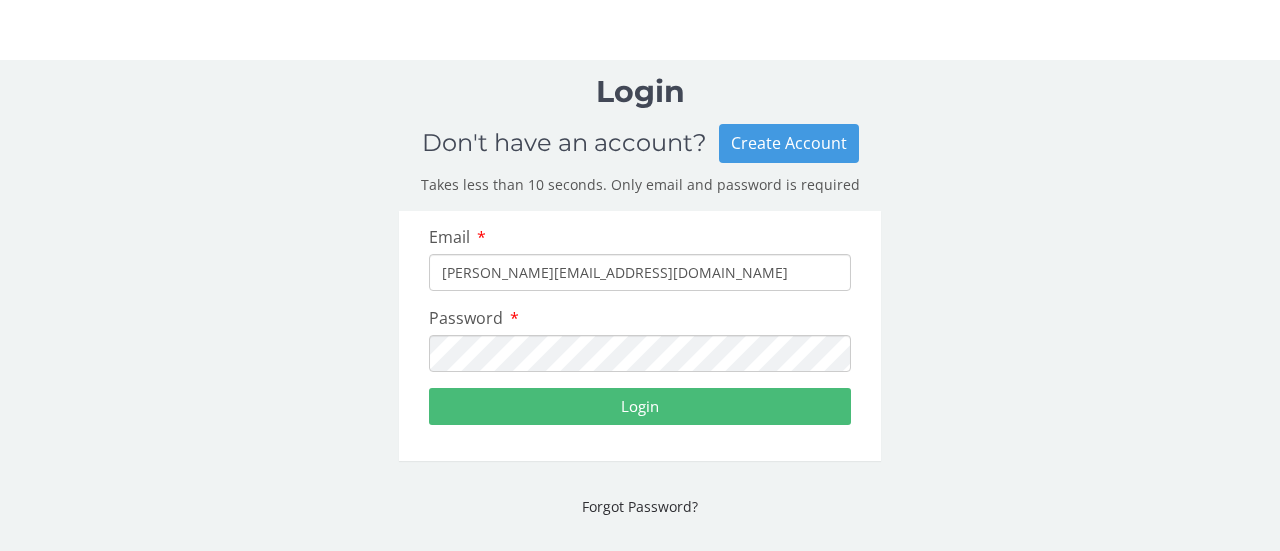 click on "Login" at bounding box center (640, 406) 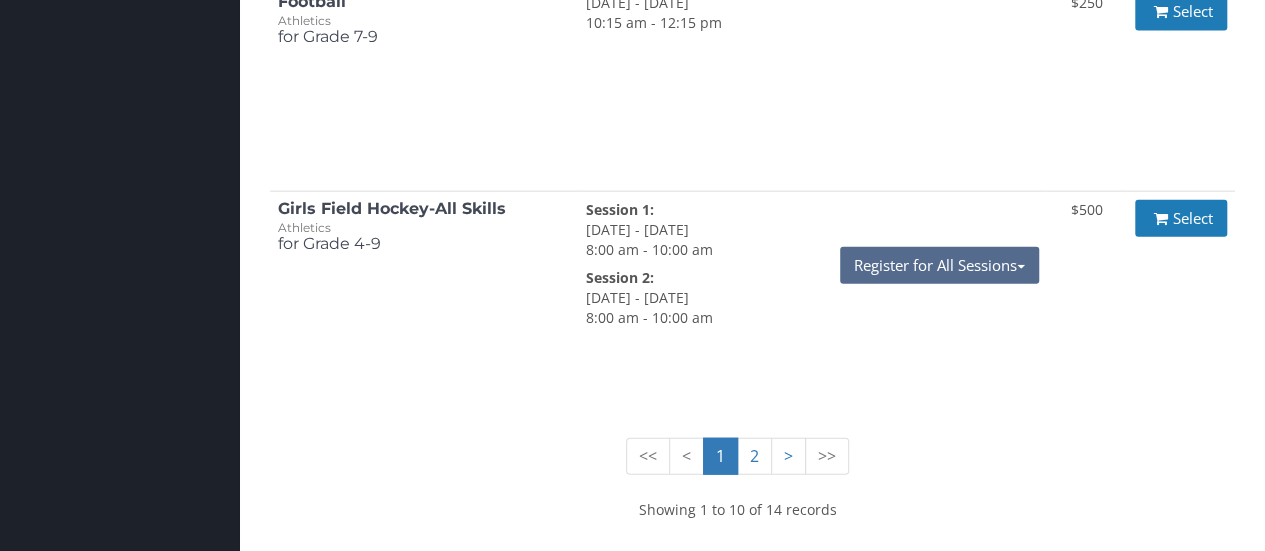 scroll, scrollTop: 2288, scrollLeft: 0, axis: vertical 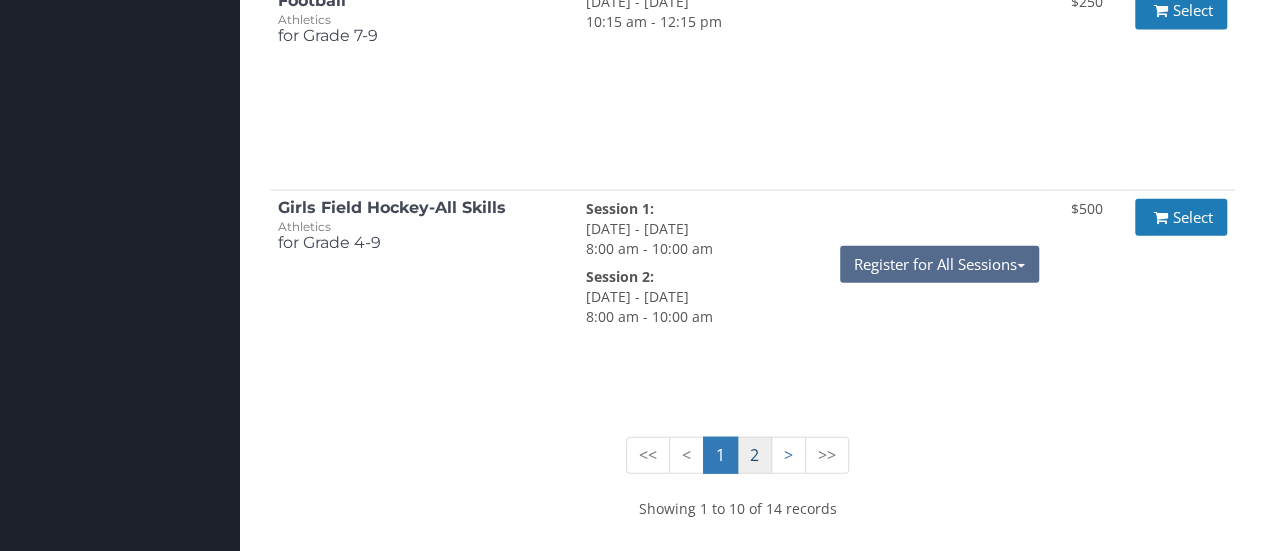 click on "2" at bounding box center [754, 455] 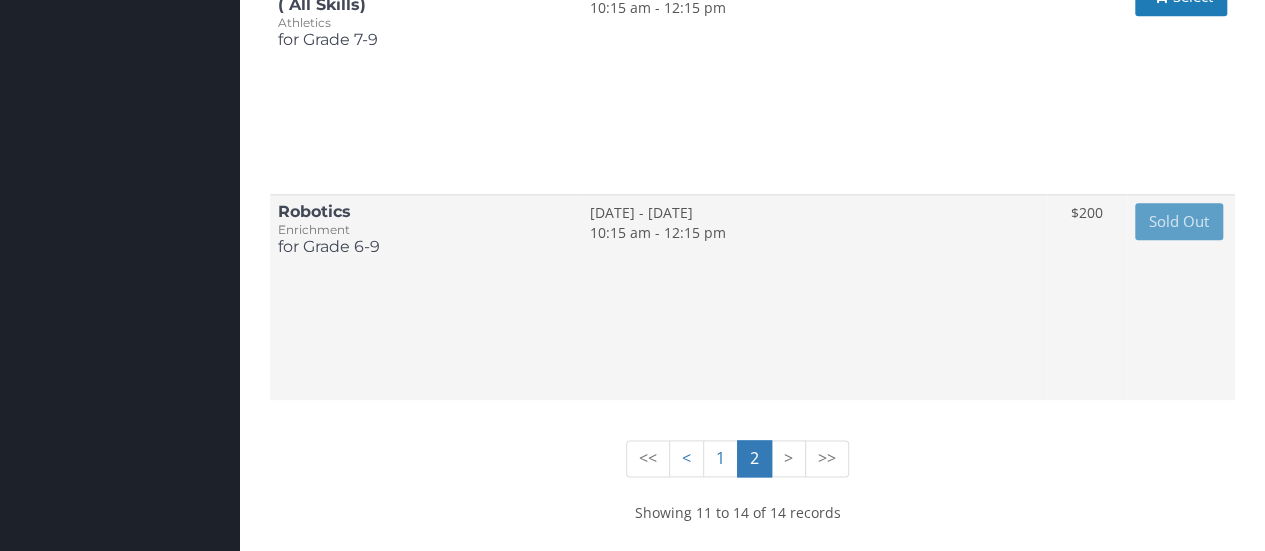 scroll, scrollTop: 1102, scrollLeft: 0, axis: vertical 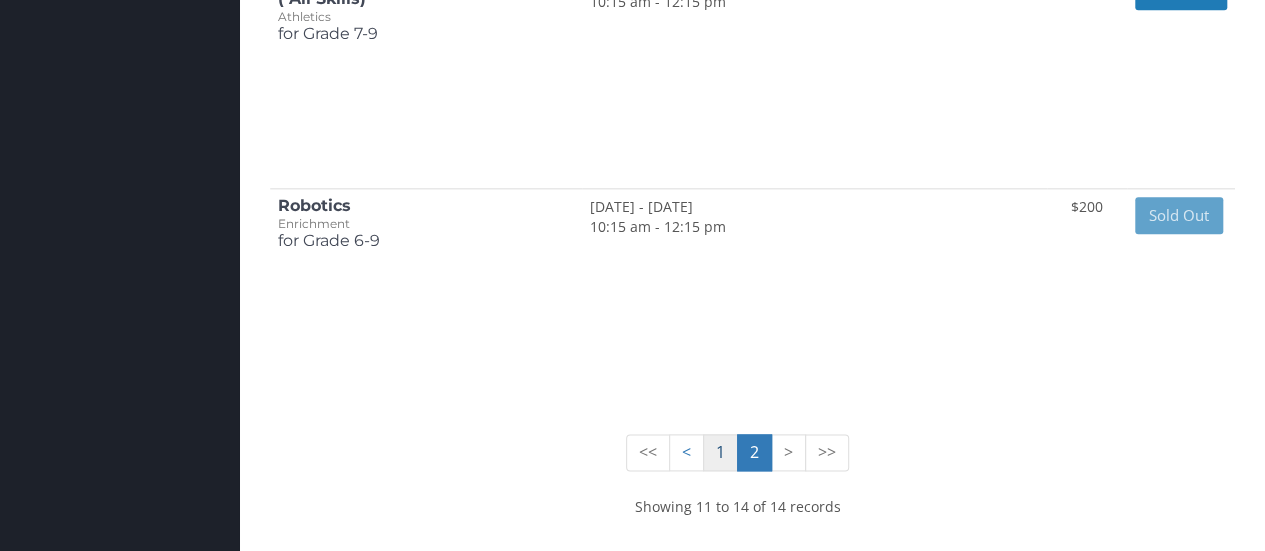 click on "1" at bounding box center (720, 452) 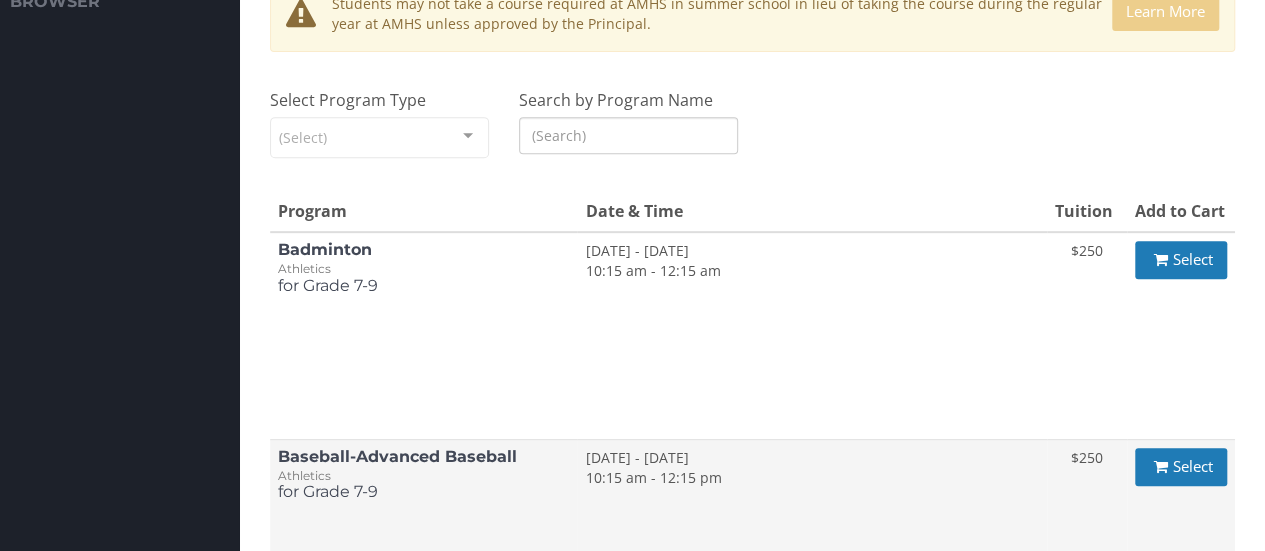 scroll, scrollTop: 400, scrollLeft: 0, axis: vertical 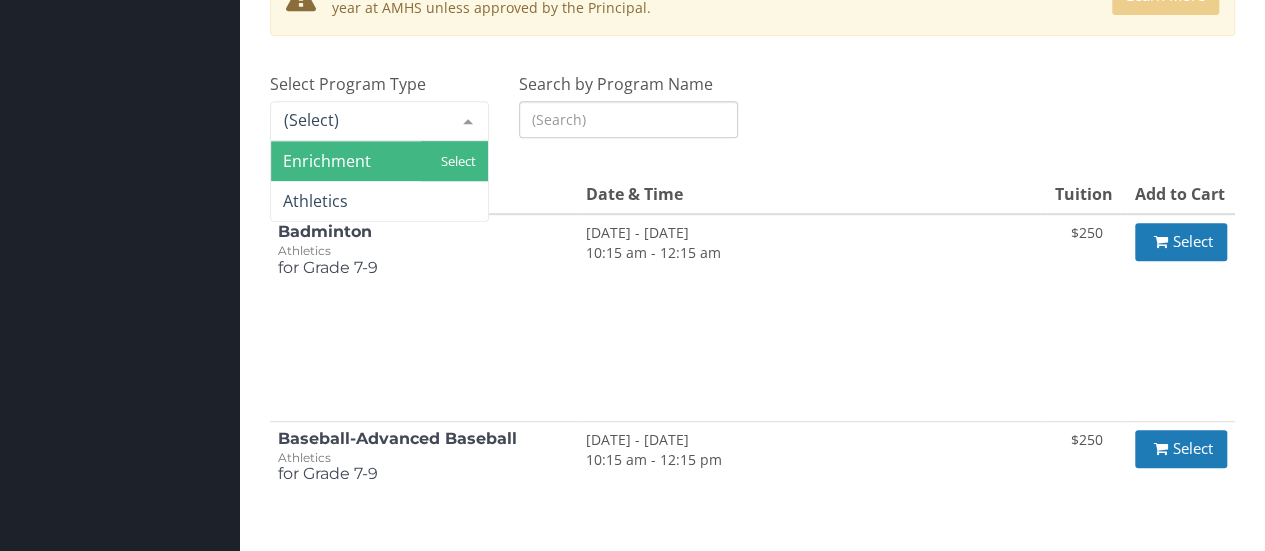 click at bounding box center [468, 121] 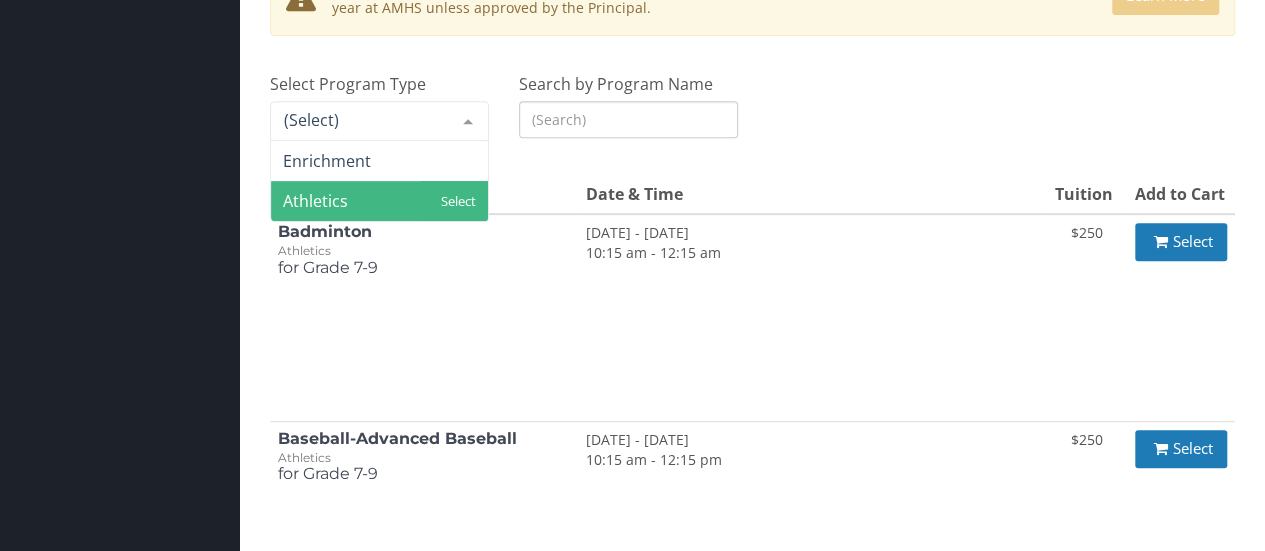click on "Athletics" at bounding box center (379, 201) 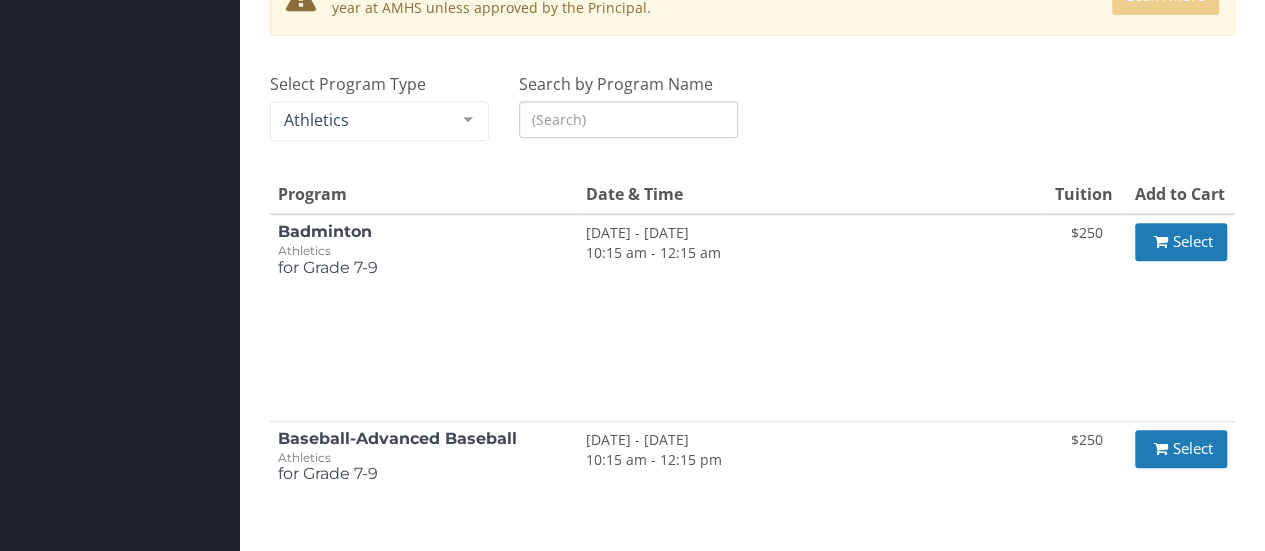 click on "Search by Program Name" at bounding box center (628, 119) 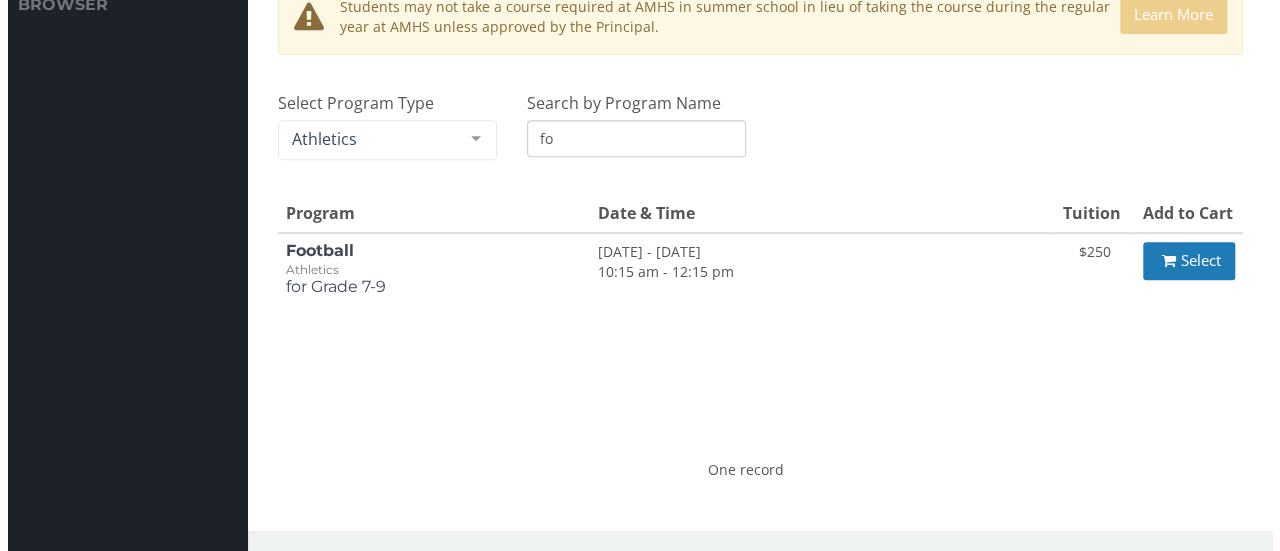 scroll, scrollTop: 346, scrollLeft: 0, axis: vertical 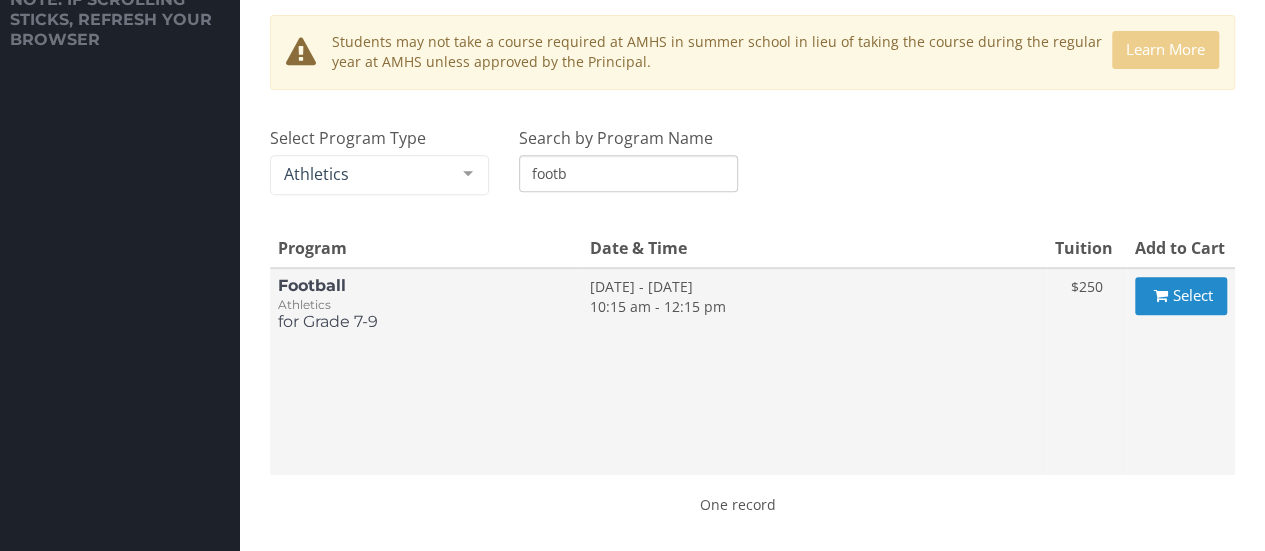 type on "footb" 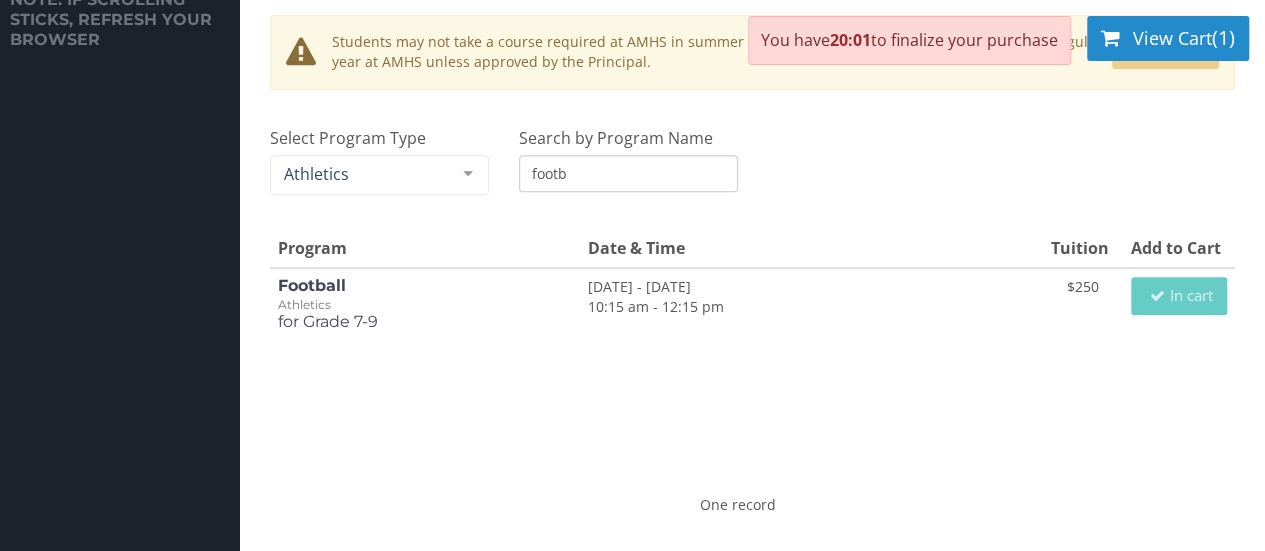 click on "View Cart" at bounding box center [1172, 38] 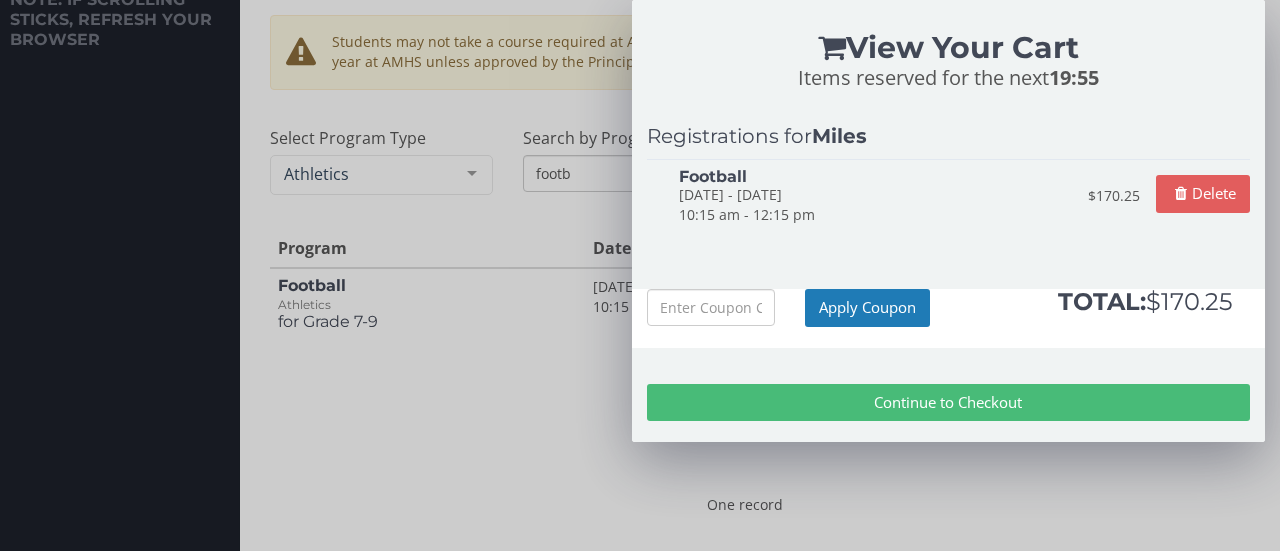 click on "Continue to Checkout" at bounding box center [948, 402] 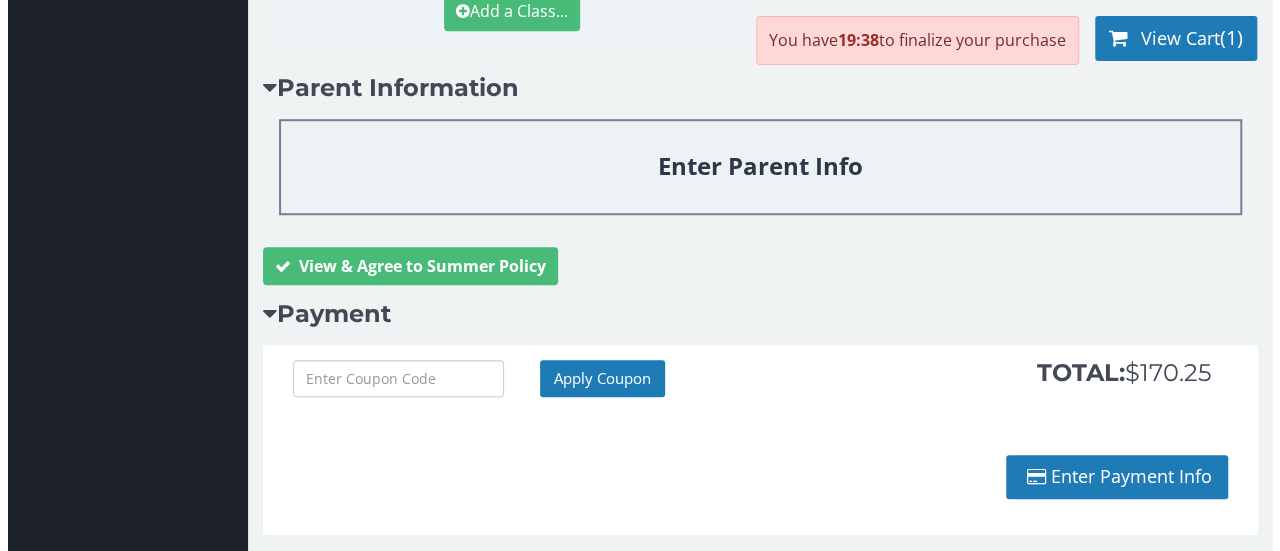 scroll, scrollTop: 700, scrollLeft: 0, axis: vertical 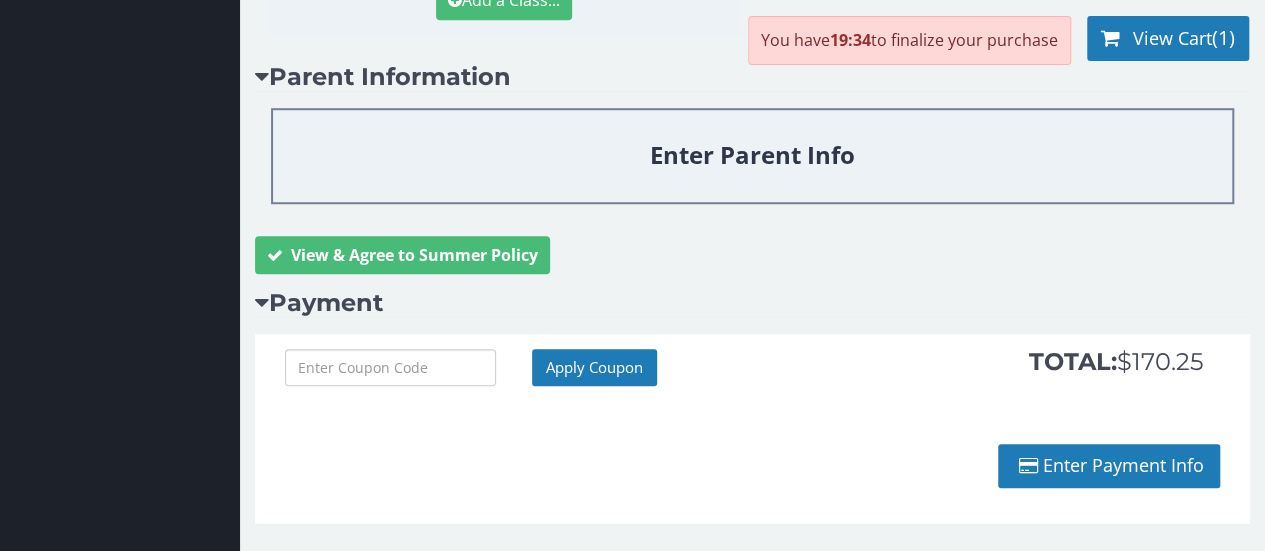 click on "Enter Parent Info" at bounding box center (752, 155) 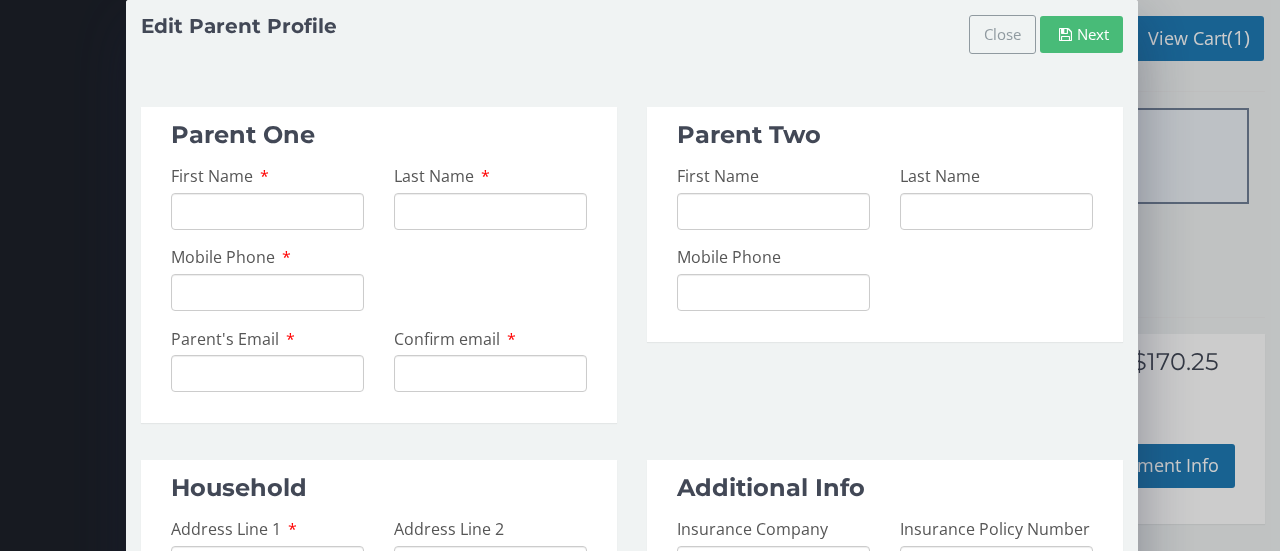 drag, startPoint x: 210, startPoint y: 209, endPoint x: 220, endPoint y: 210, distance: 10.049875 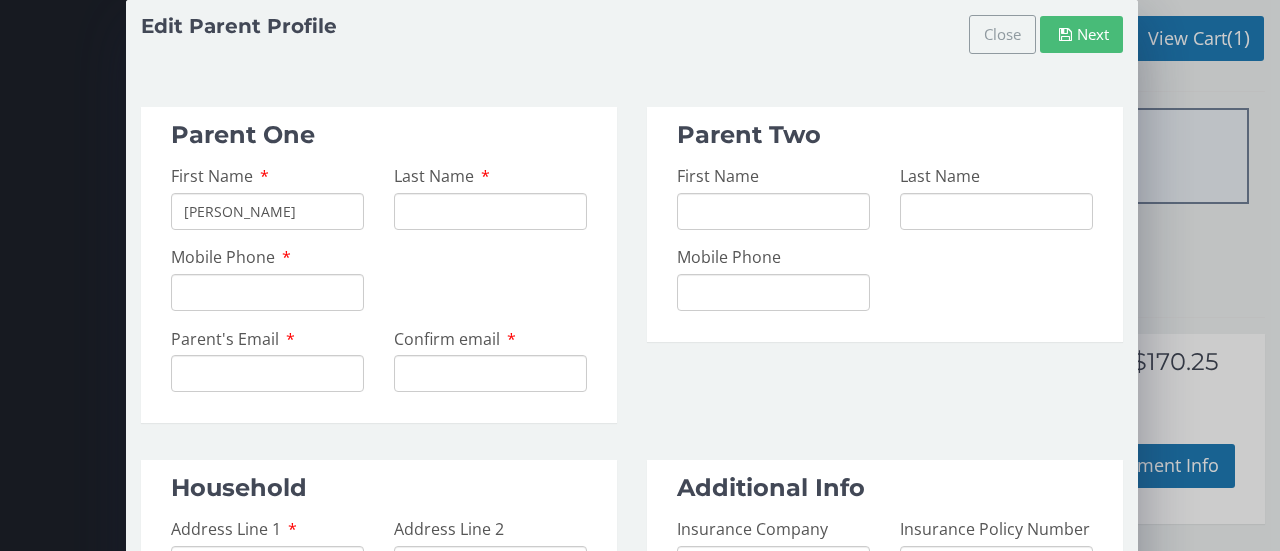 type on "[PERSON_NAME][EMAIL_ADDRESS][DOMAIN_NAME]" 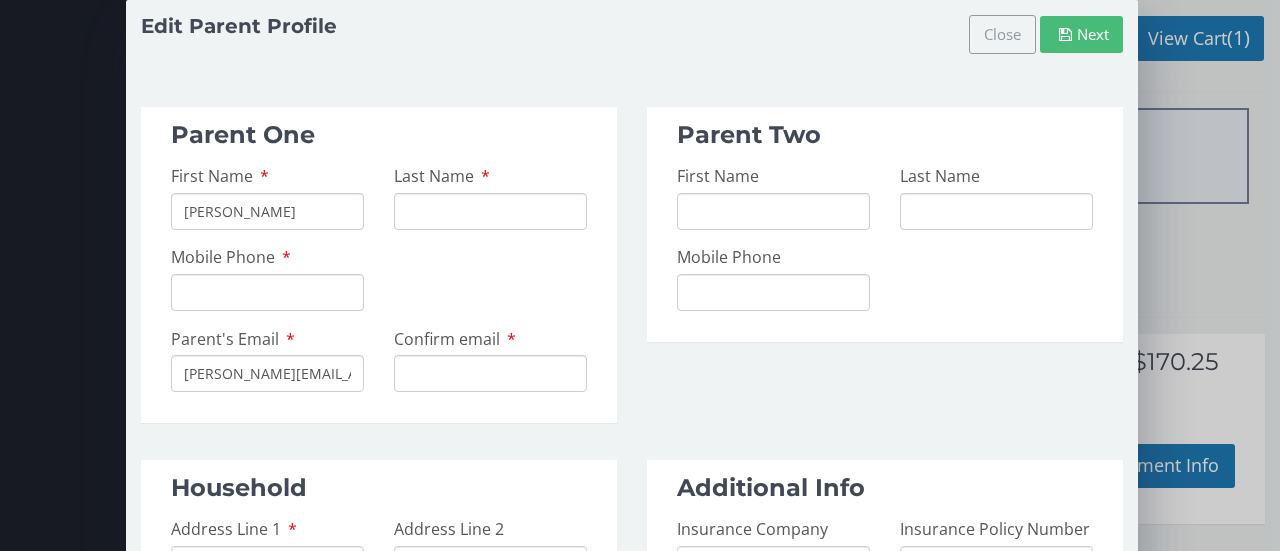 type on "[PERSON_NAME][EMAIL_ADDRESS][DOMAIN_NAME]" 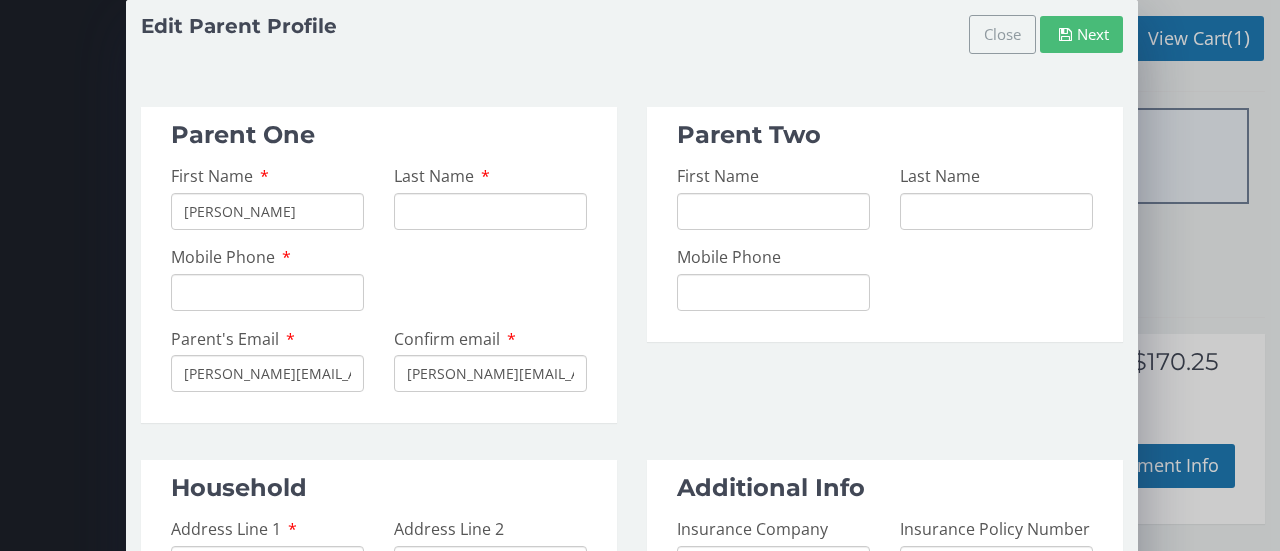 click on "Last Name" at bounding box center [490, 211] 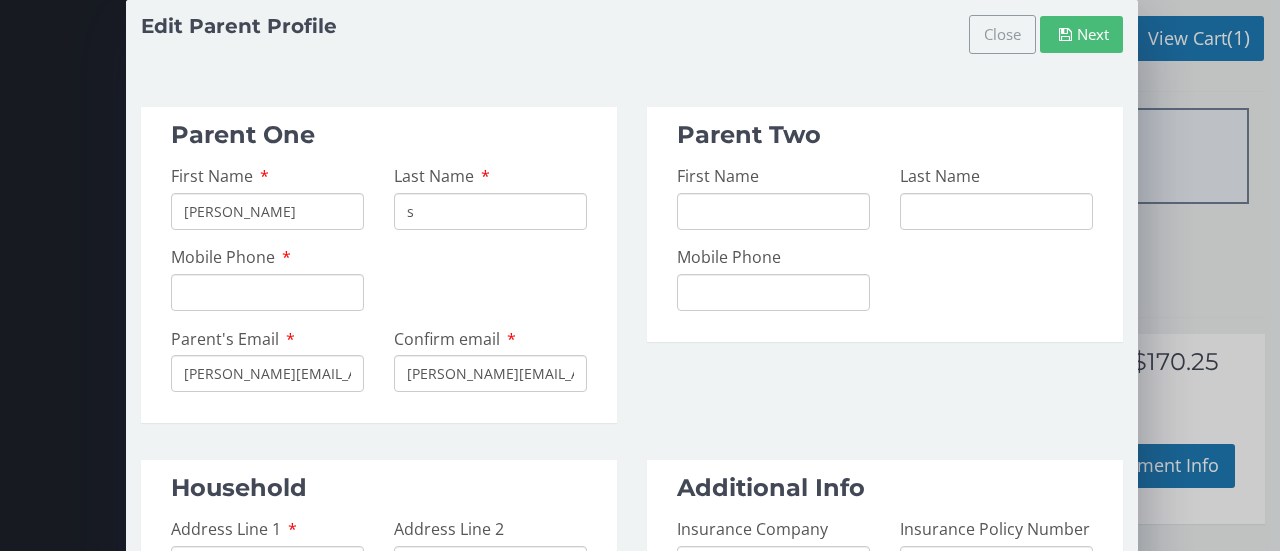 type on "Smith" 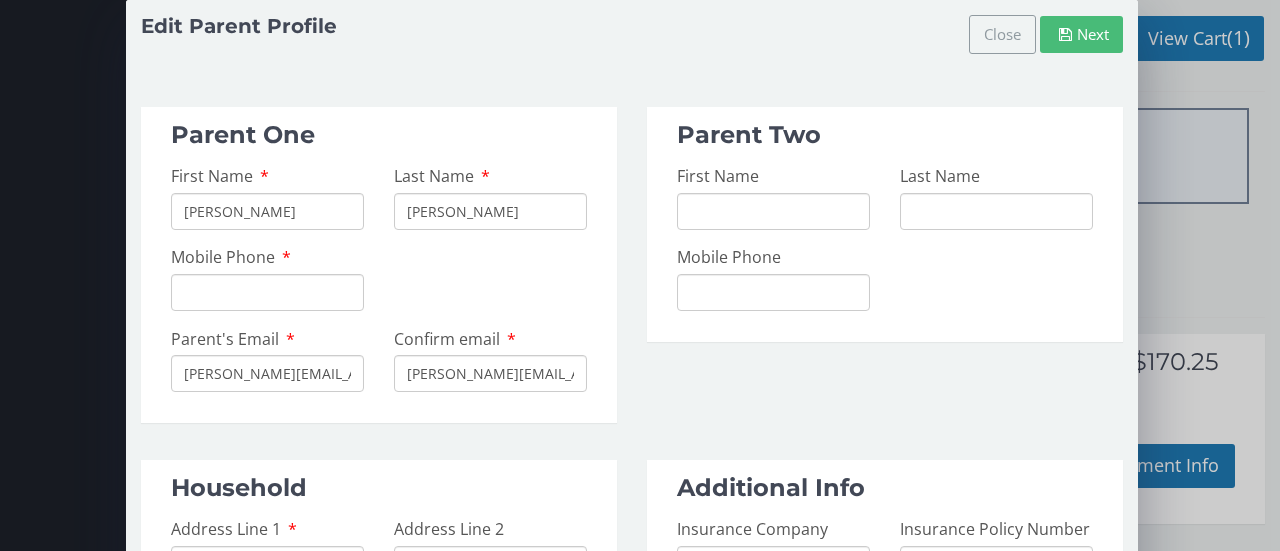 click on "Mobile Phone" at bounding box center (267, 292) 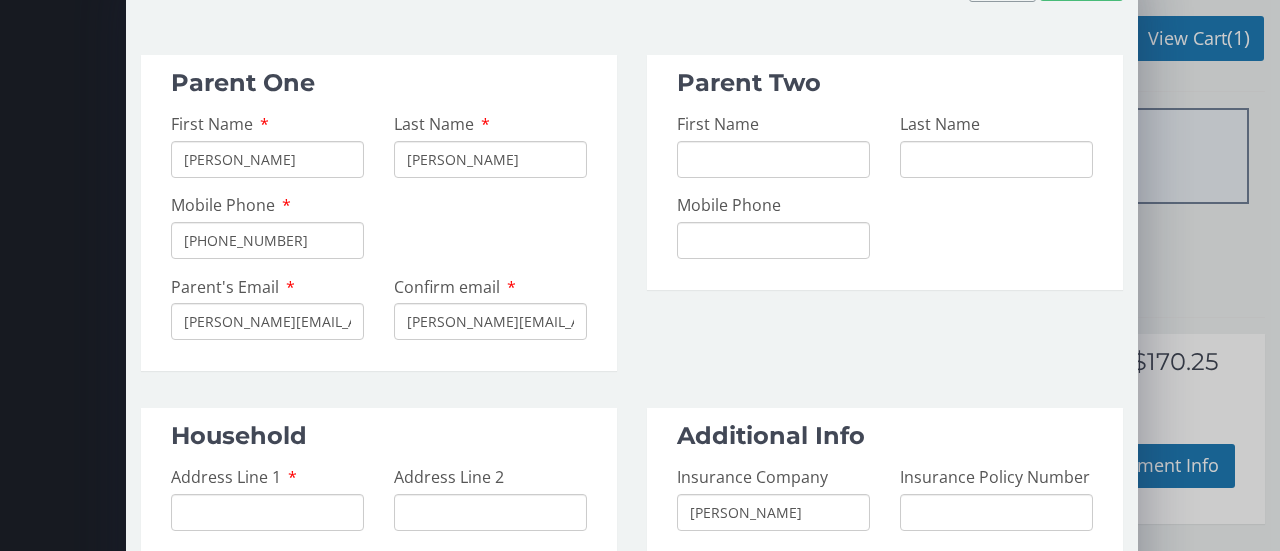 scroll, scrollTop: 200, scrollLeft: 0, axis: vertical 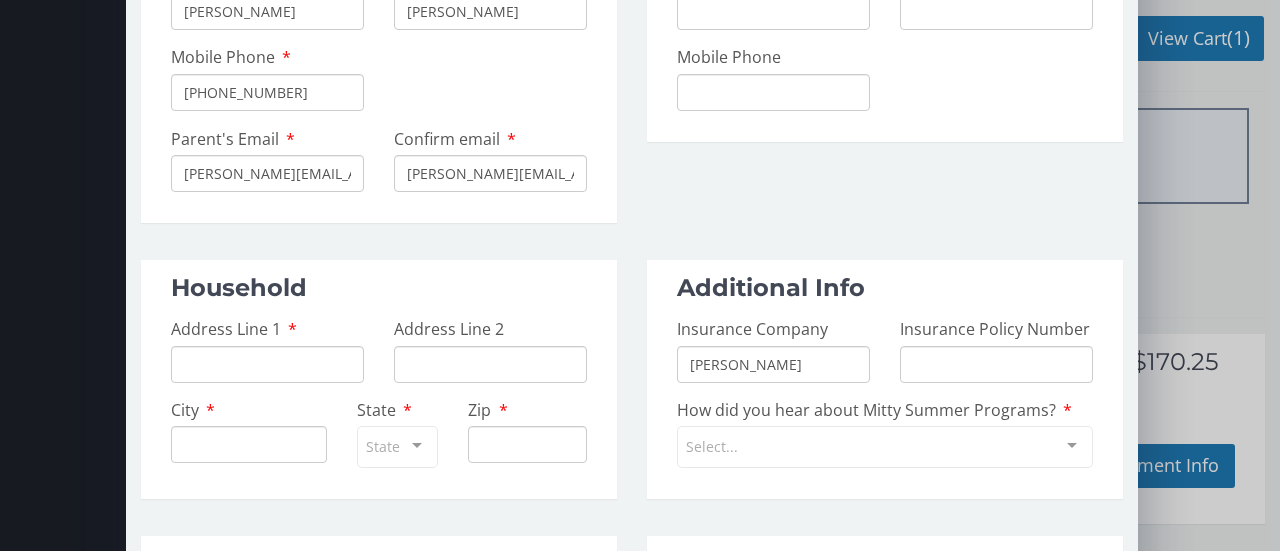 click on "Address Line 1" at bounding box center [267, 364] 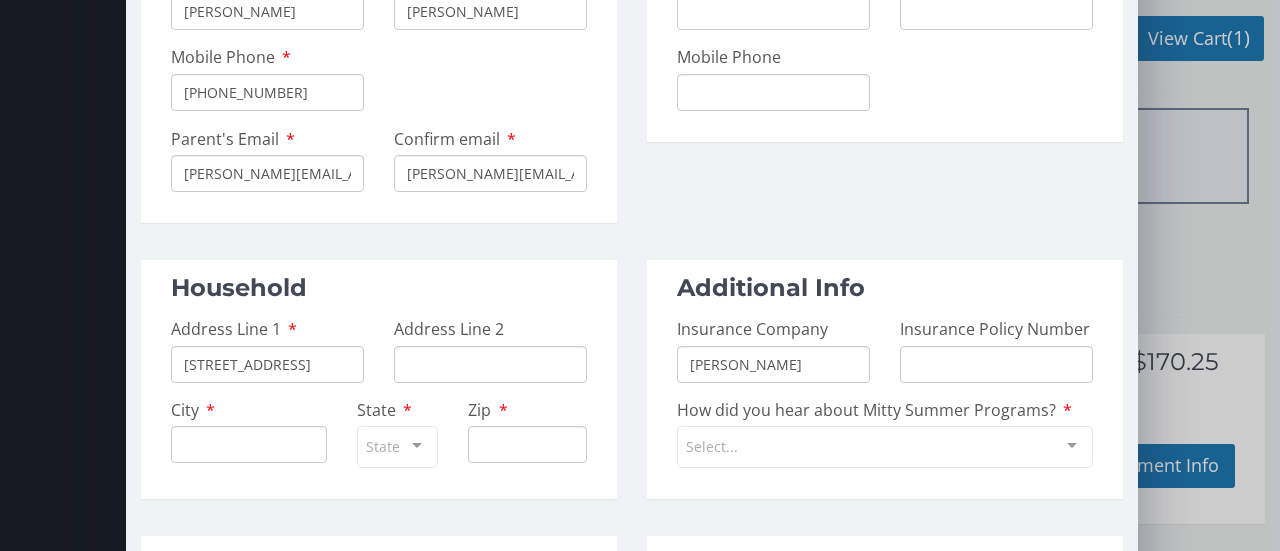 type on "Monika" 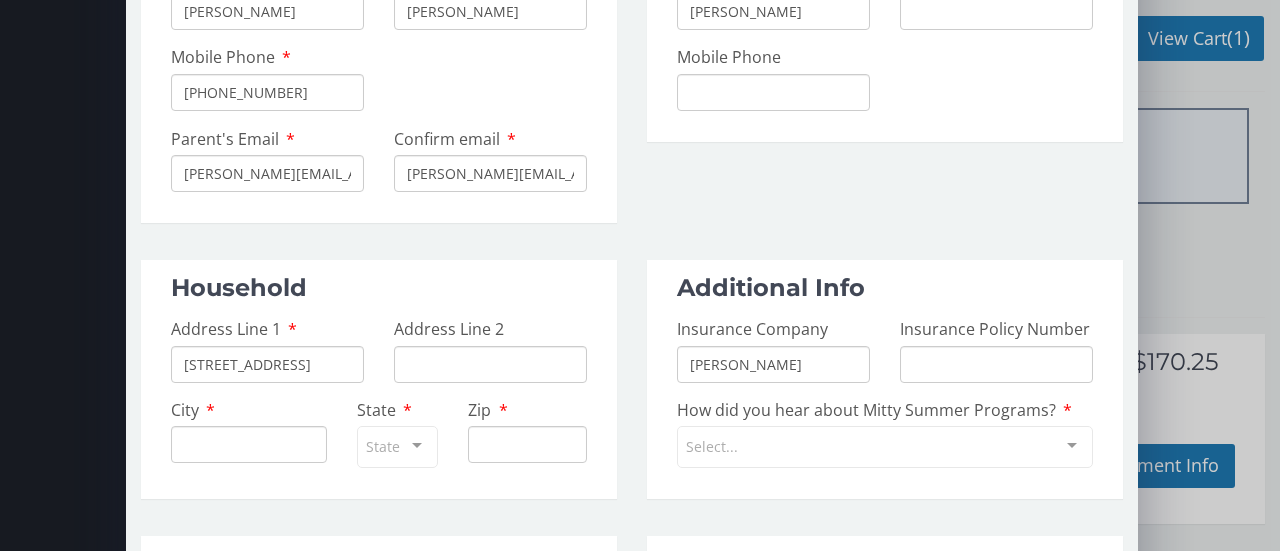 type on "San Jose" 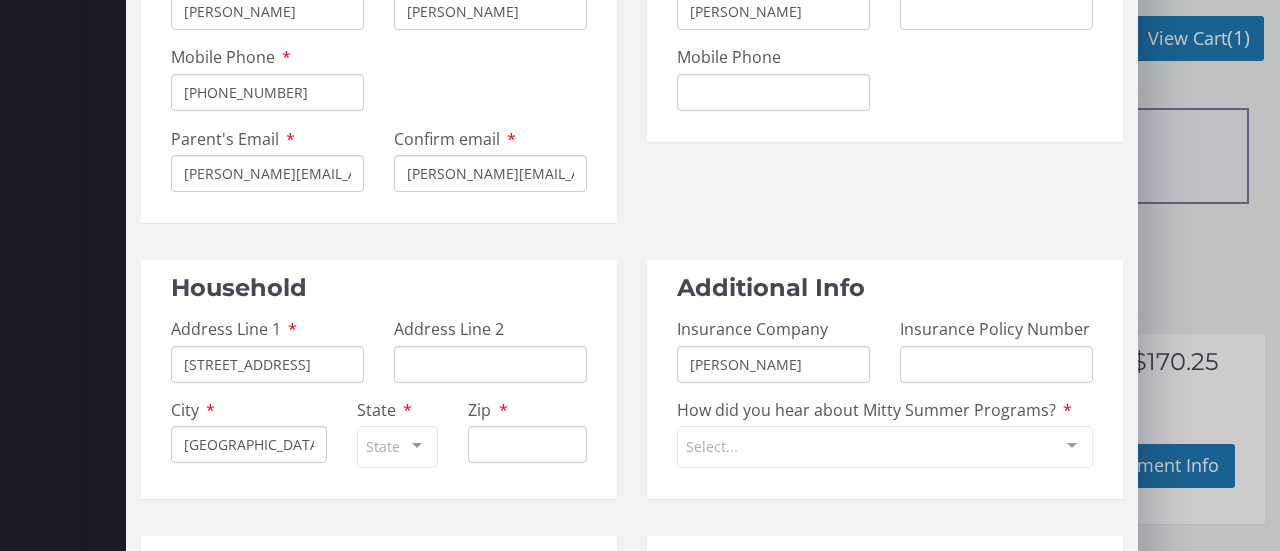 type on "CA" 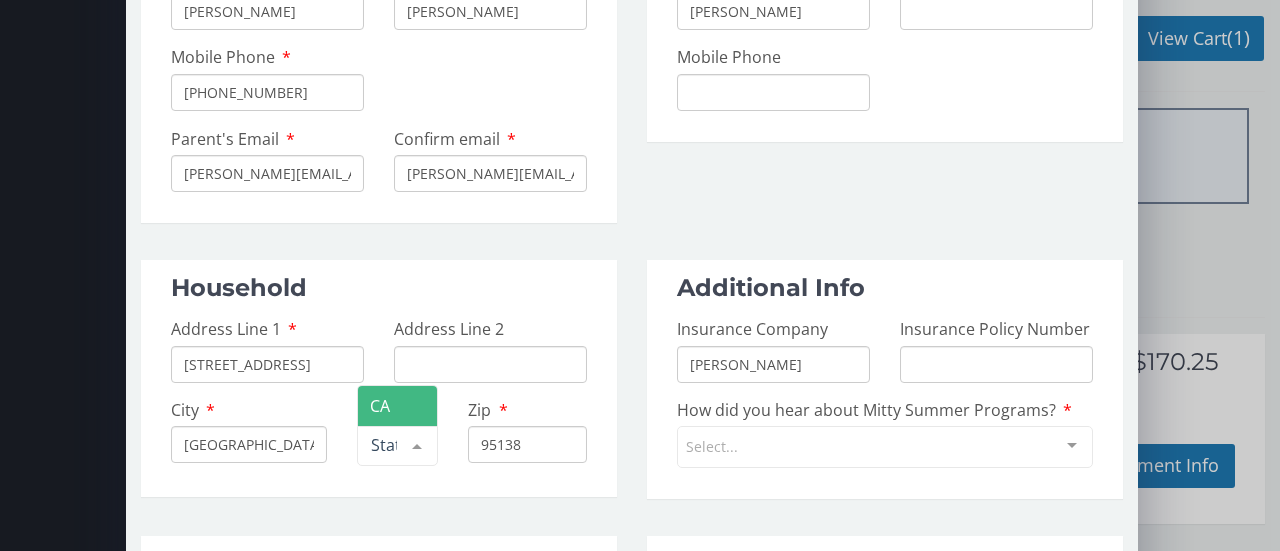 click at bounding box center (1072, 446) 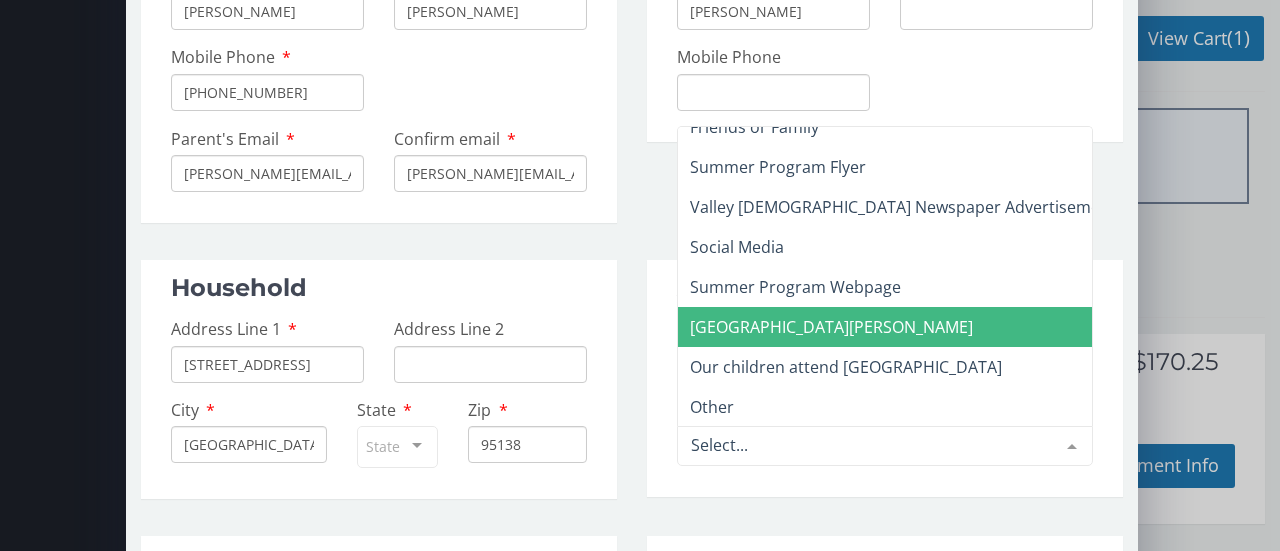 scroll, scrollTop: 0, scrollLeft: 0, axis: both 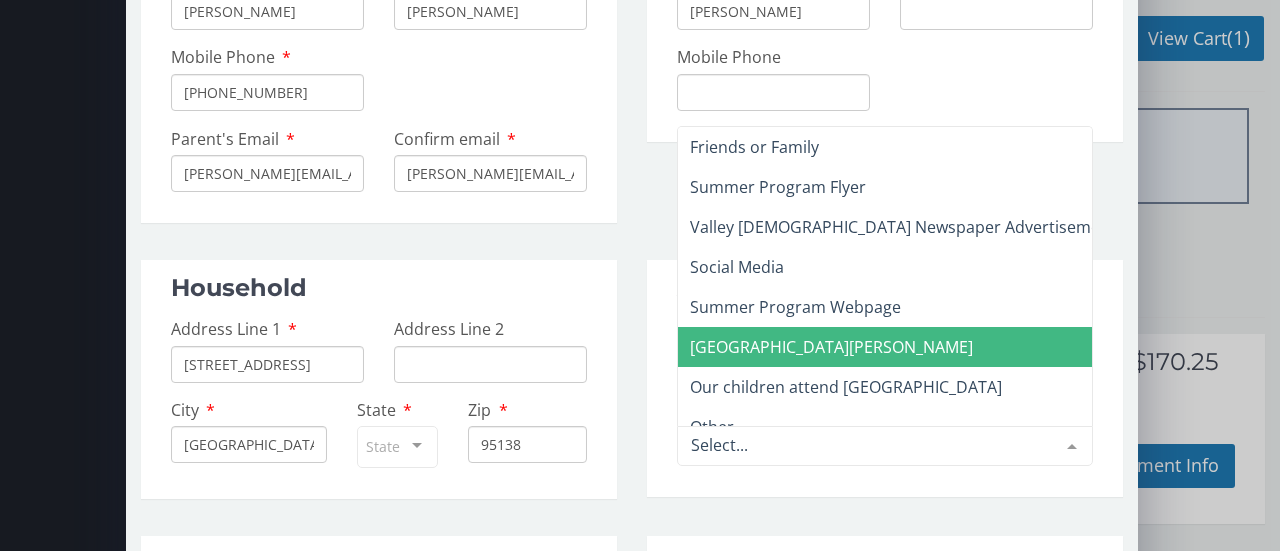 click on "Archbishop Mitty Open House" at bounding box center [831, 347] 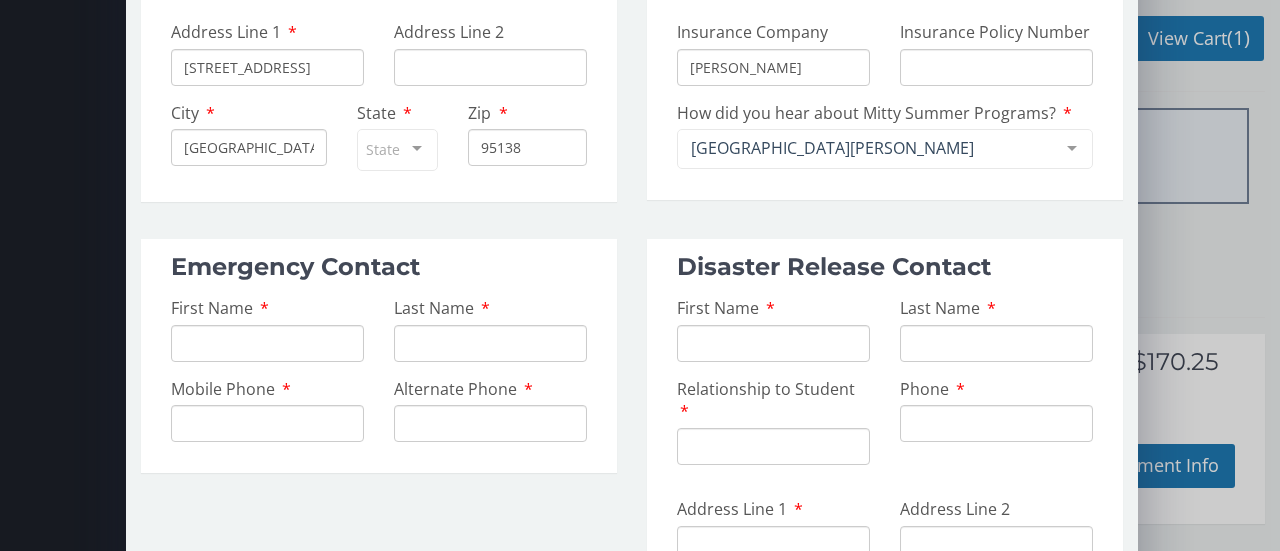 scroll, scrollTop: 500, scrollLeft: 0, axis: vertical 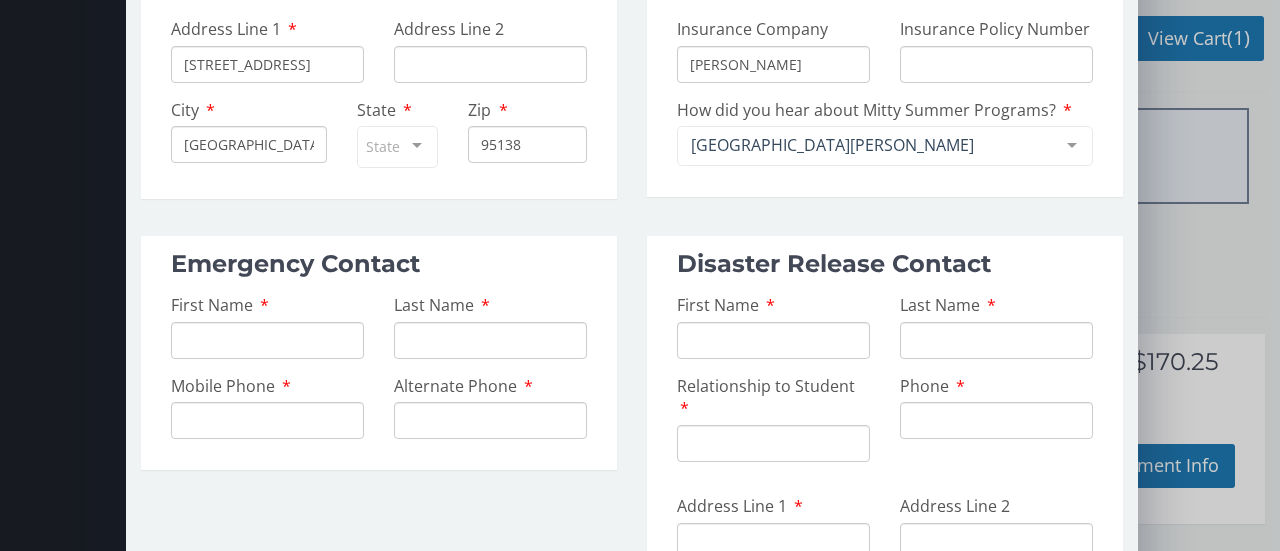 click on "First Name" at bounding box center [267, -289] 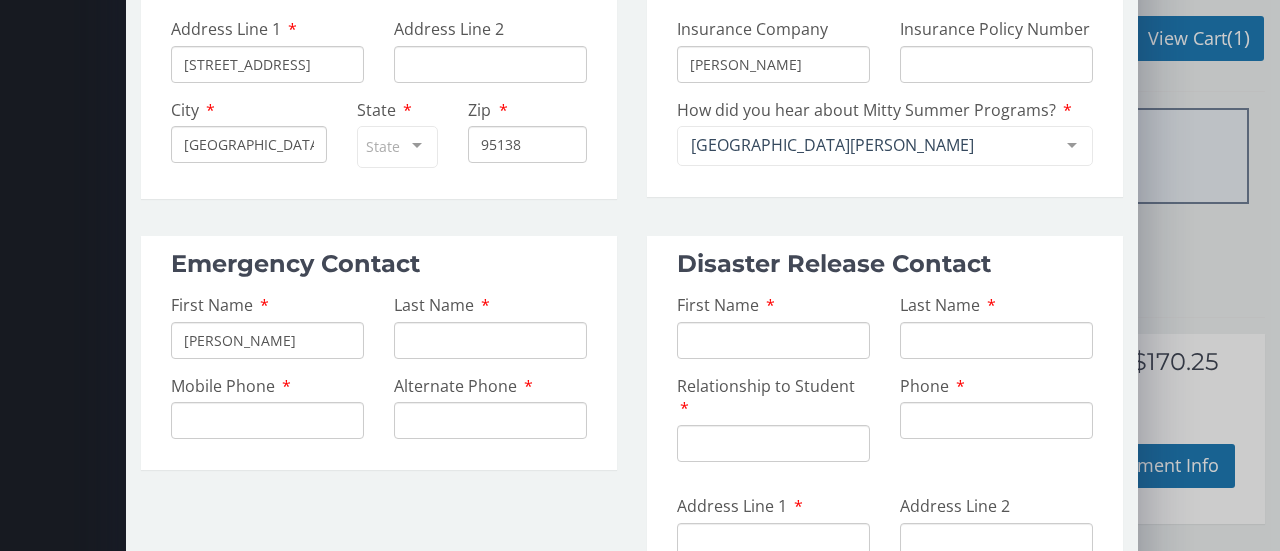 drag, startPoint x: 254, startPoint y: 344, endPoint x: 125, endPoint y: 355, distance: 129.46814 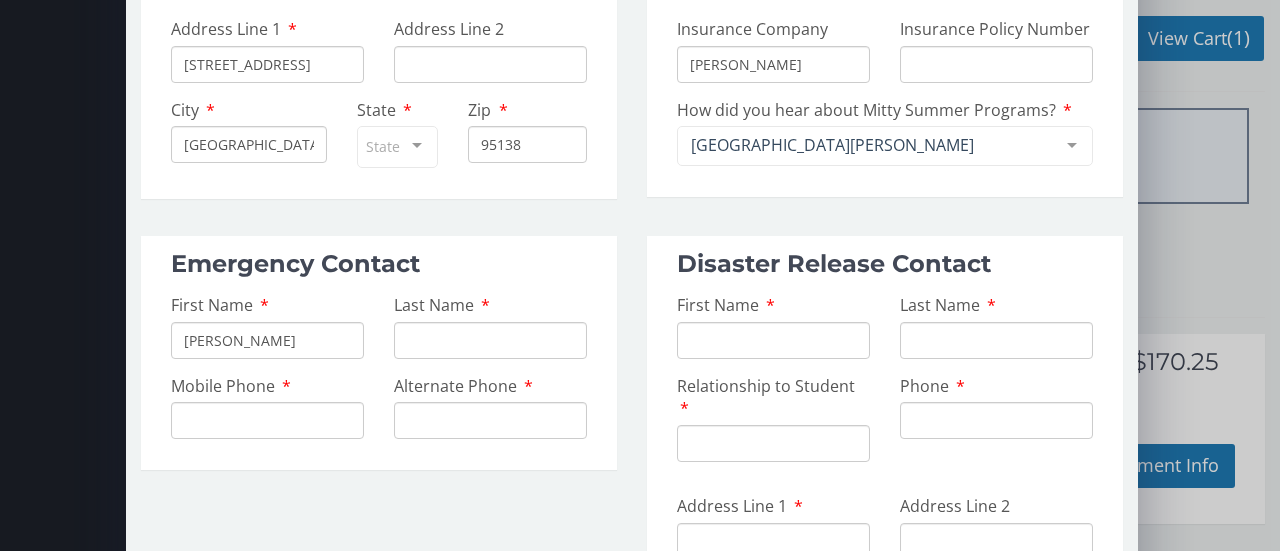 type on "Rick" 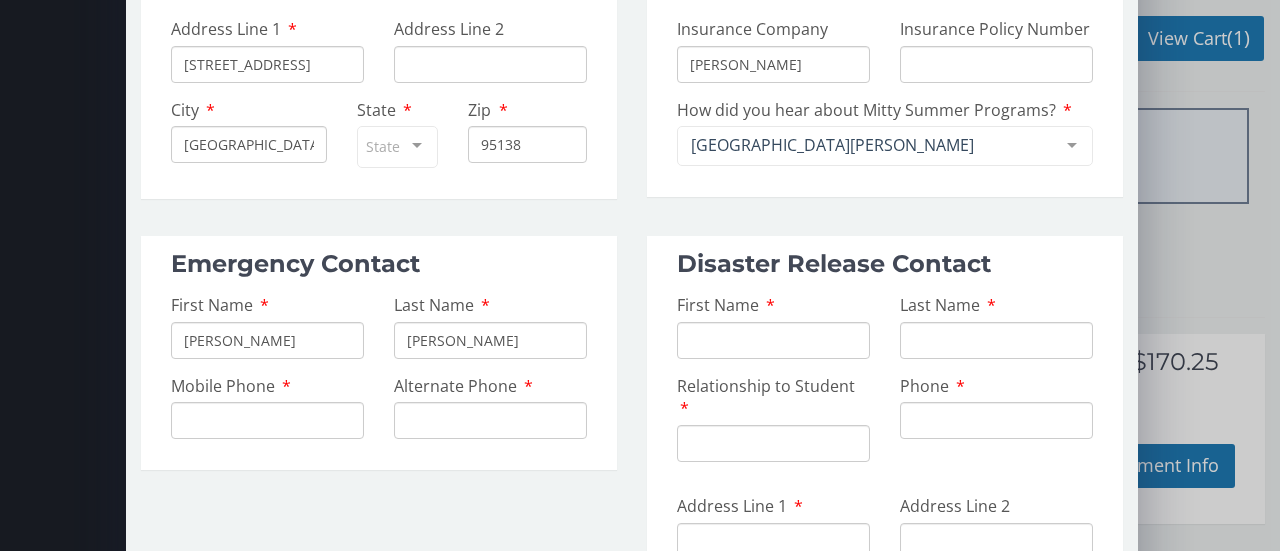 type on "Ardire" 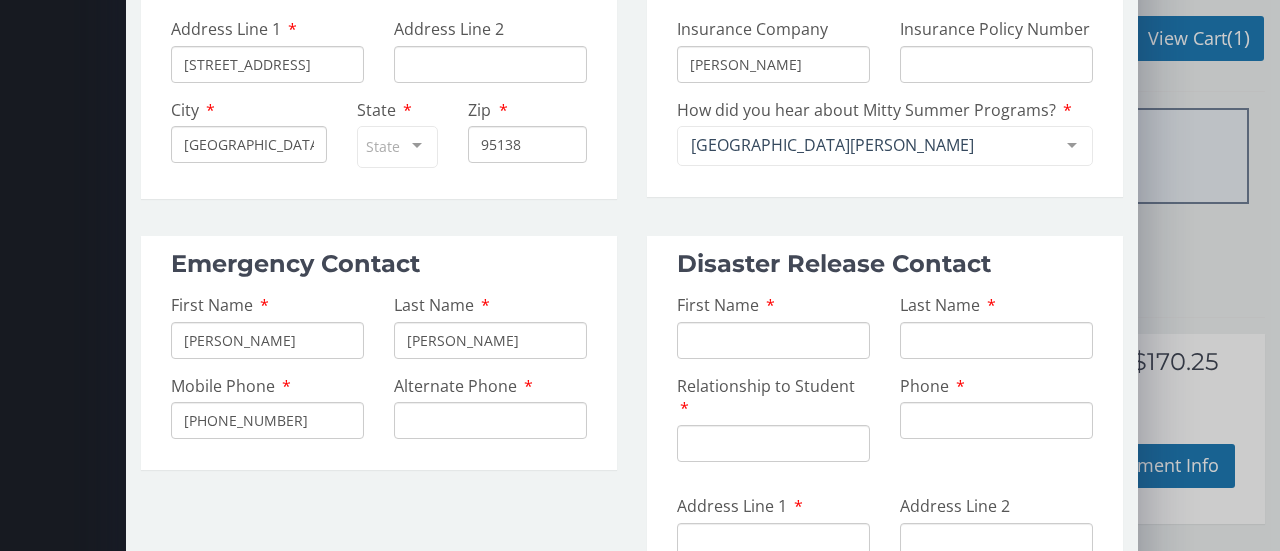 type on "408 613 0558" 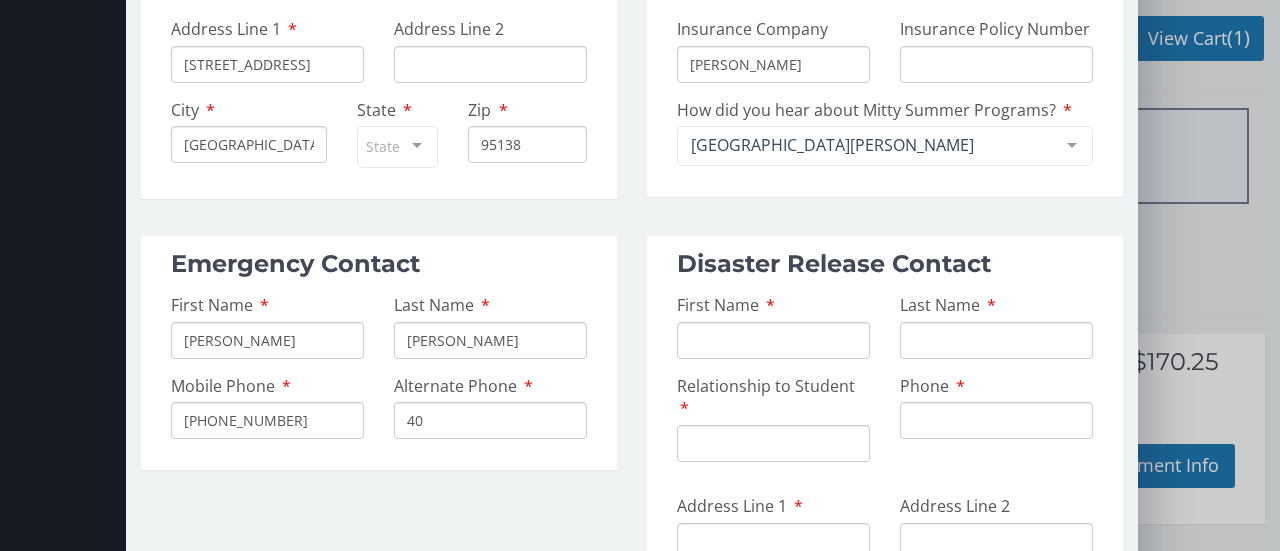 type on "4" 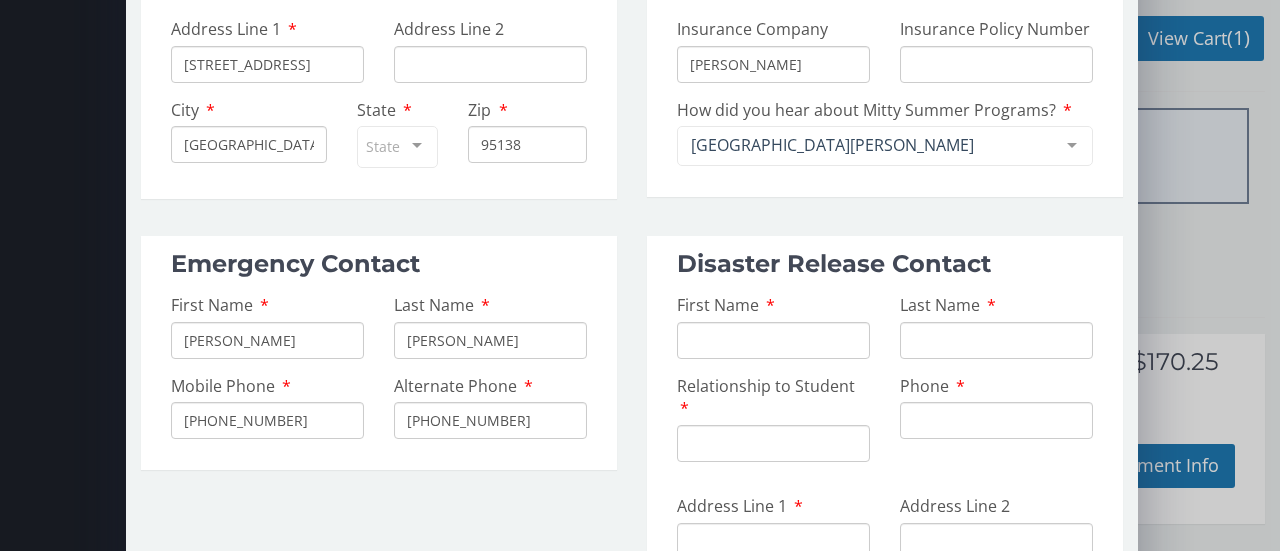 type on "650 722 7301" 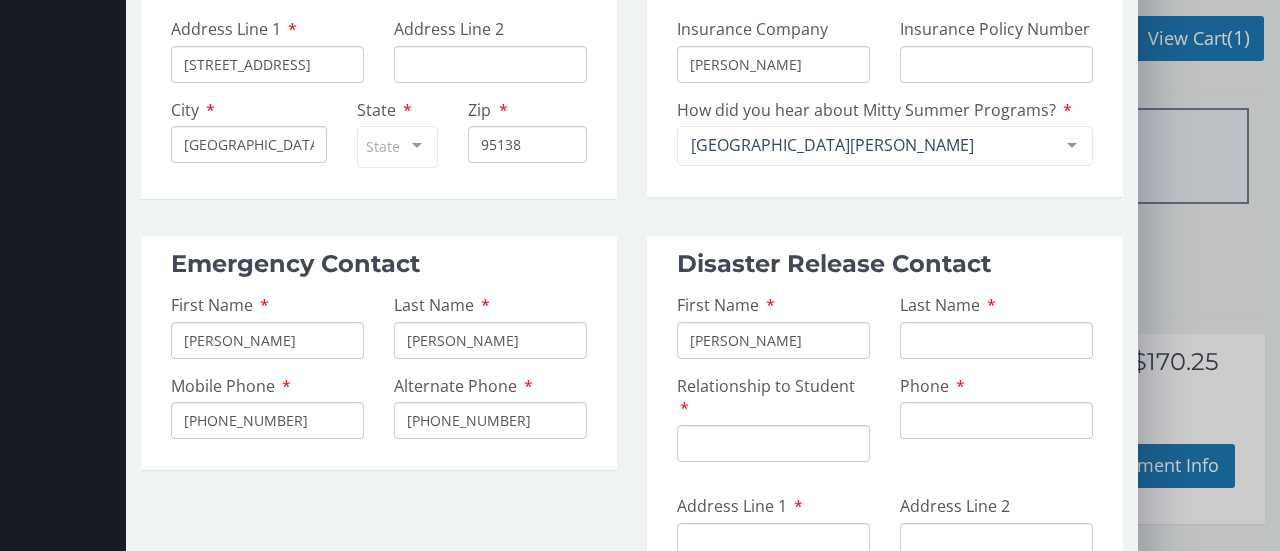 type on "Ewa" 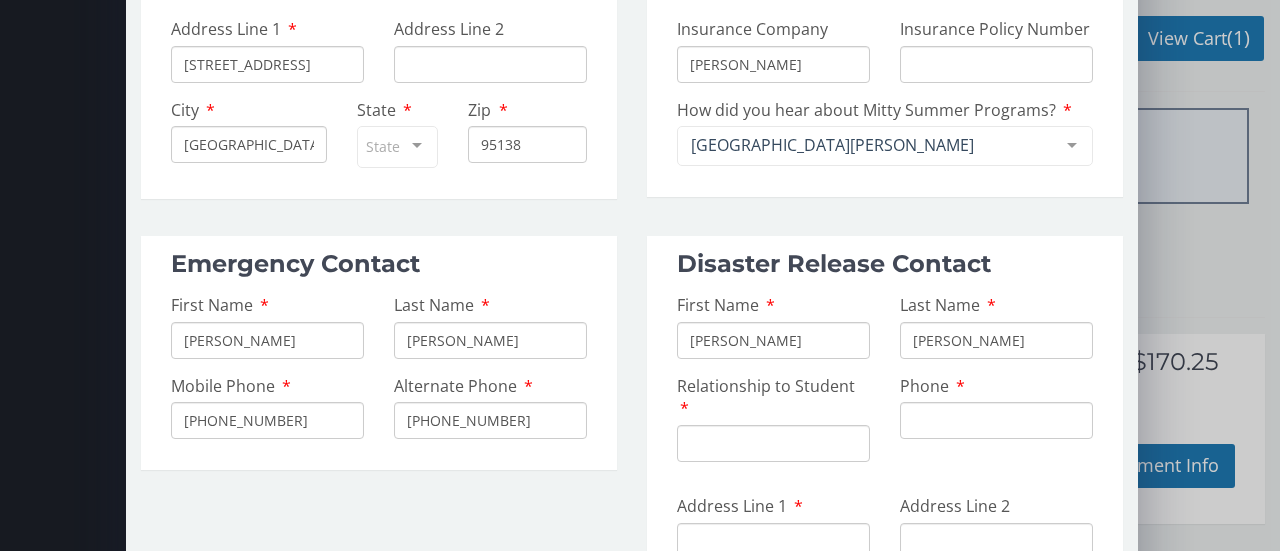 type on "Gregorczuk" 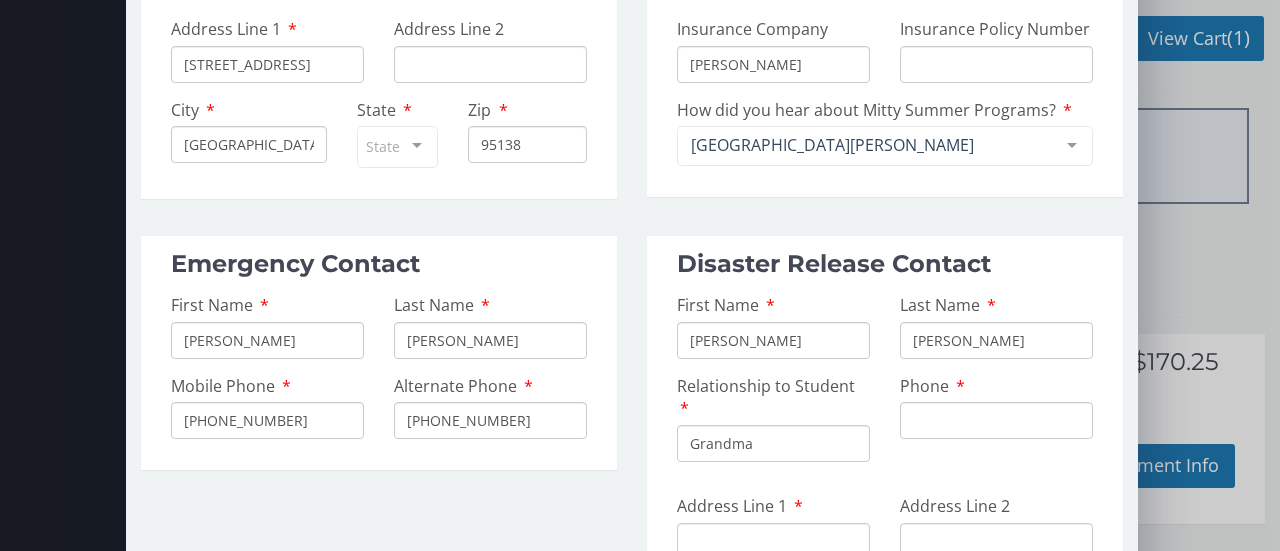 type on "Grandma" 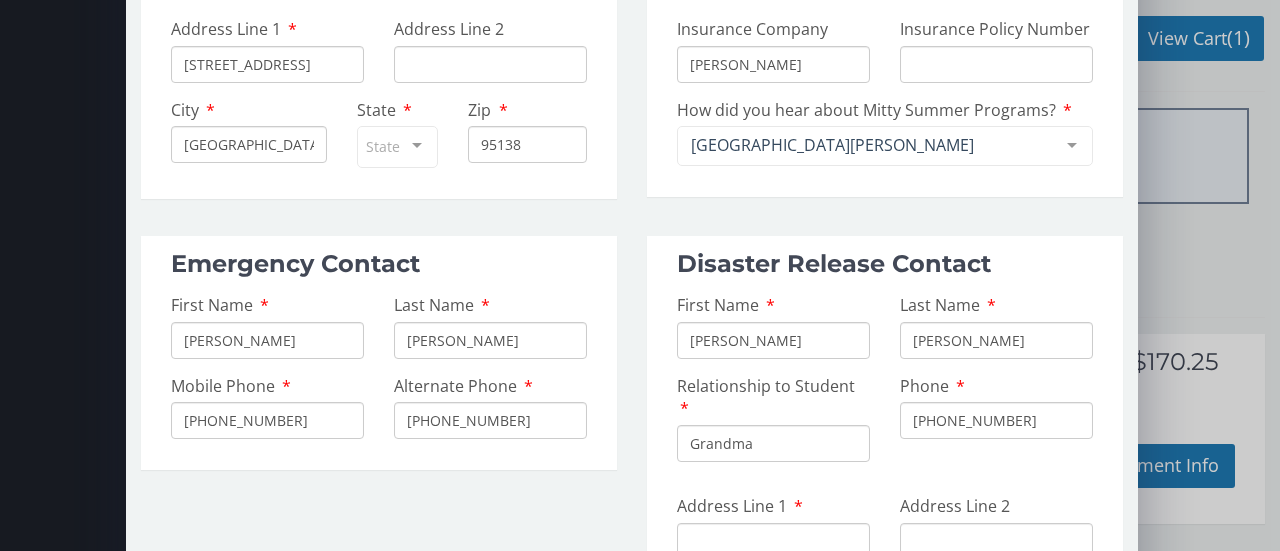 type on "408 314 3622" 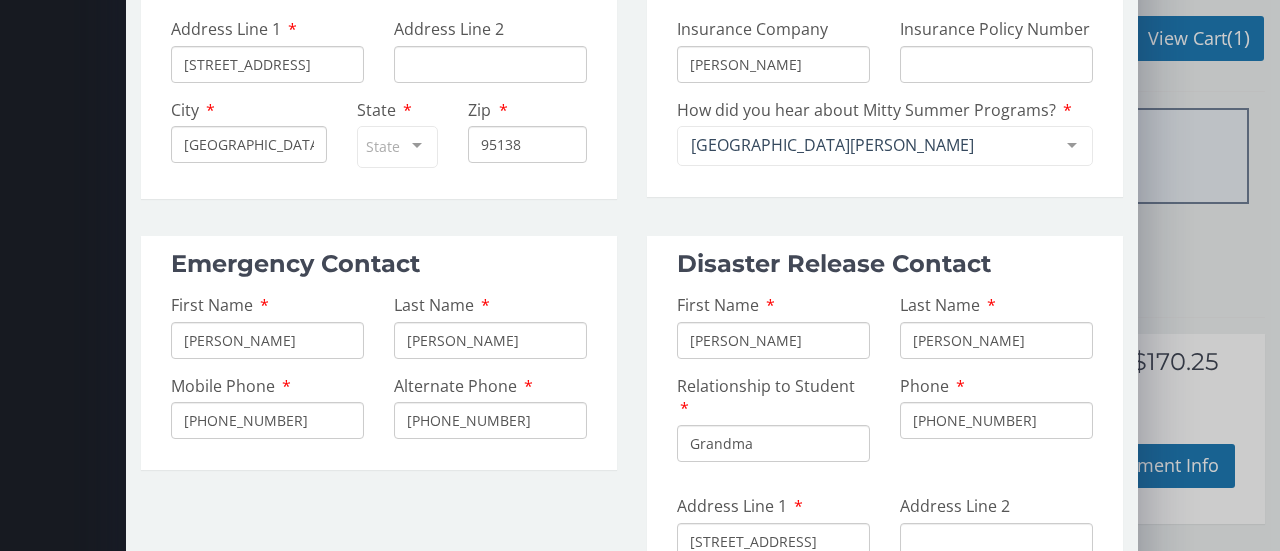 type on "5835 Killarney Circle" 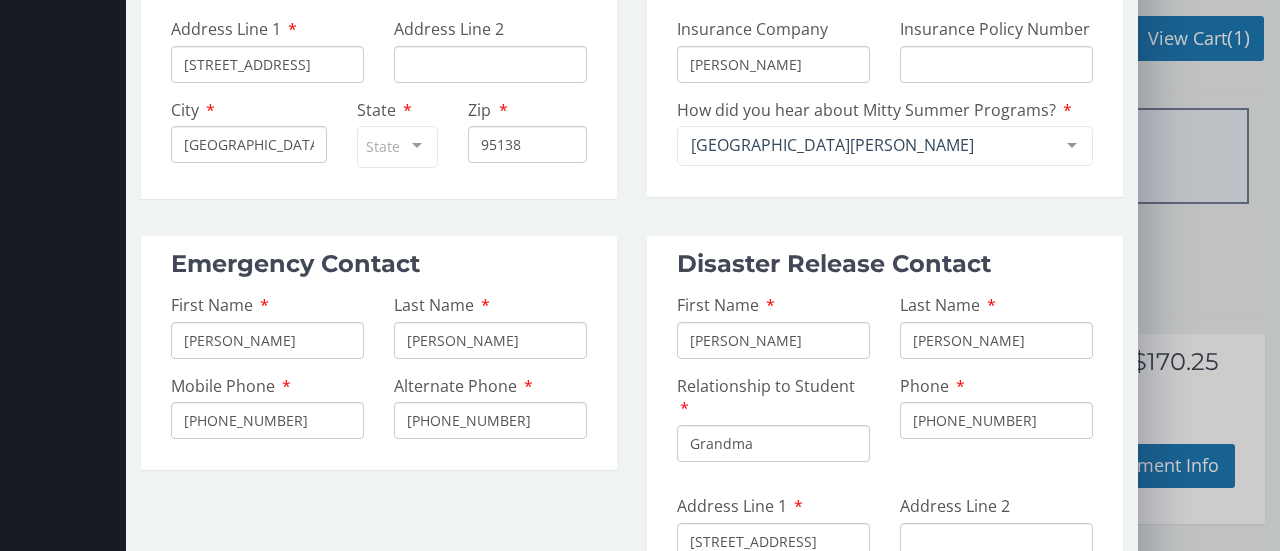 scroll, scrollTop: 698, scrollLeft: 0, axis: vertical 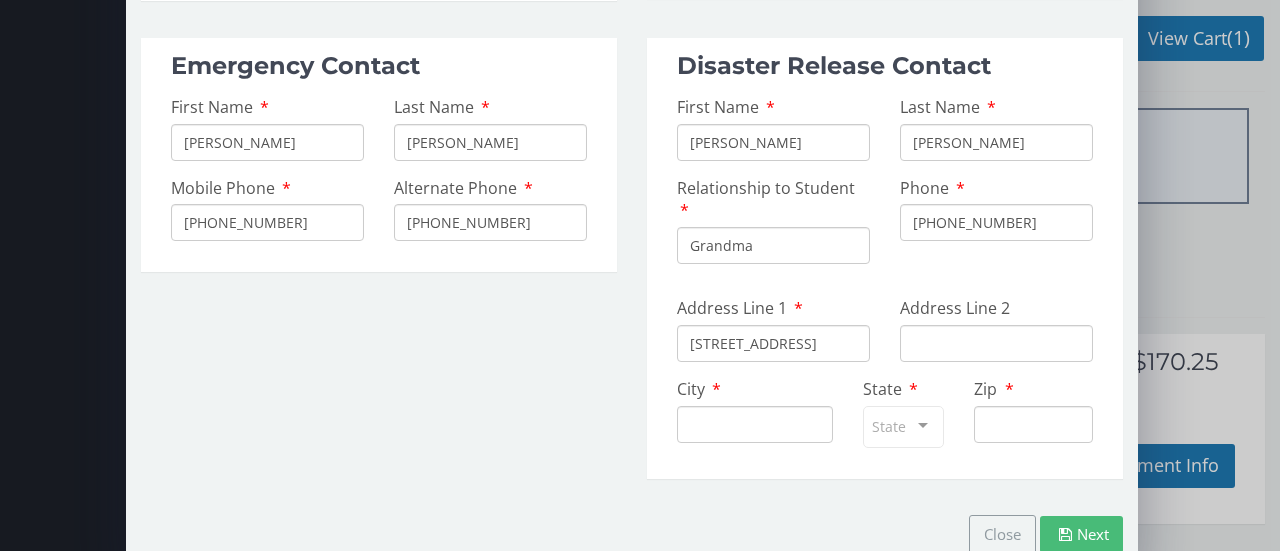 type on "L" 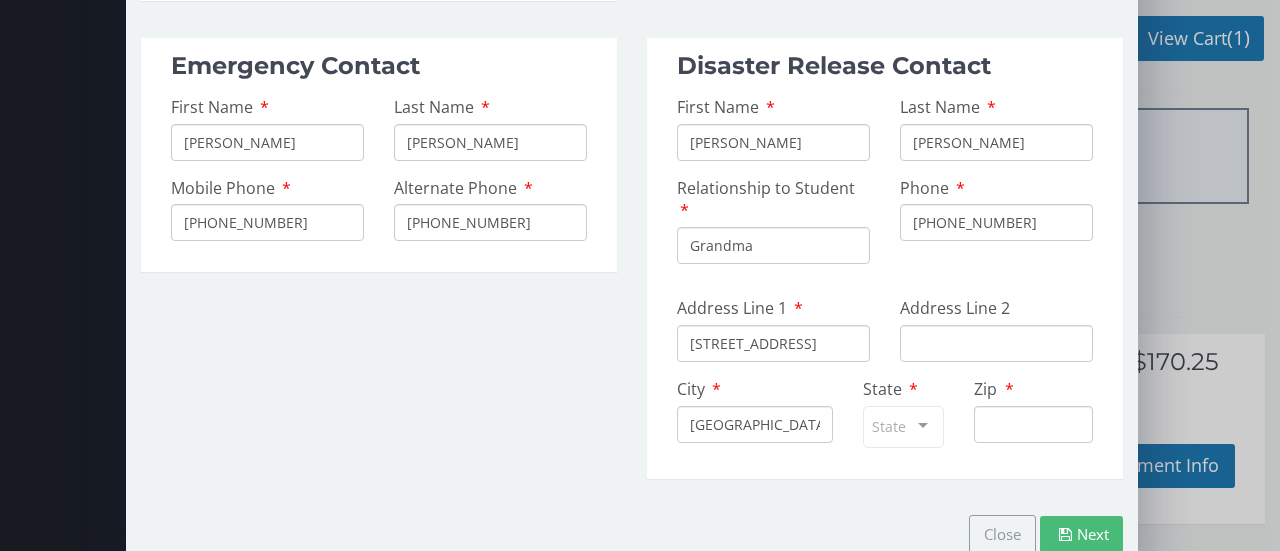 type on "San Jose" 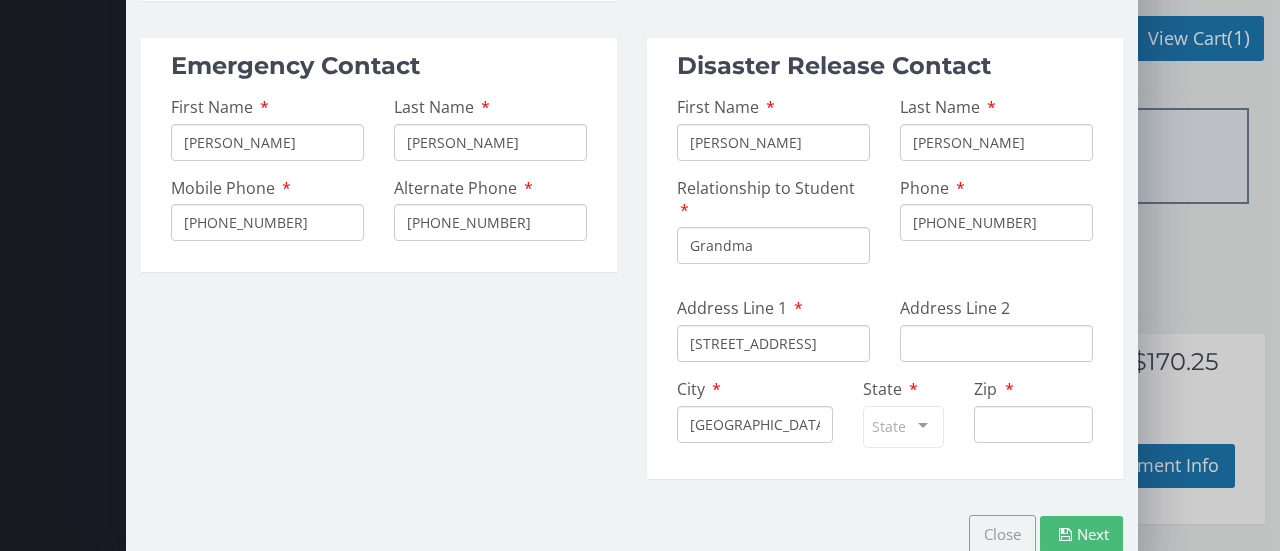 scroll, scrollTop: 697, scrollLeft: 0, axis: vertical 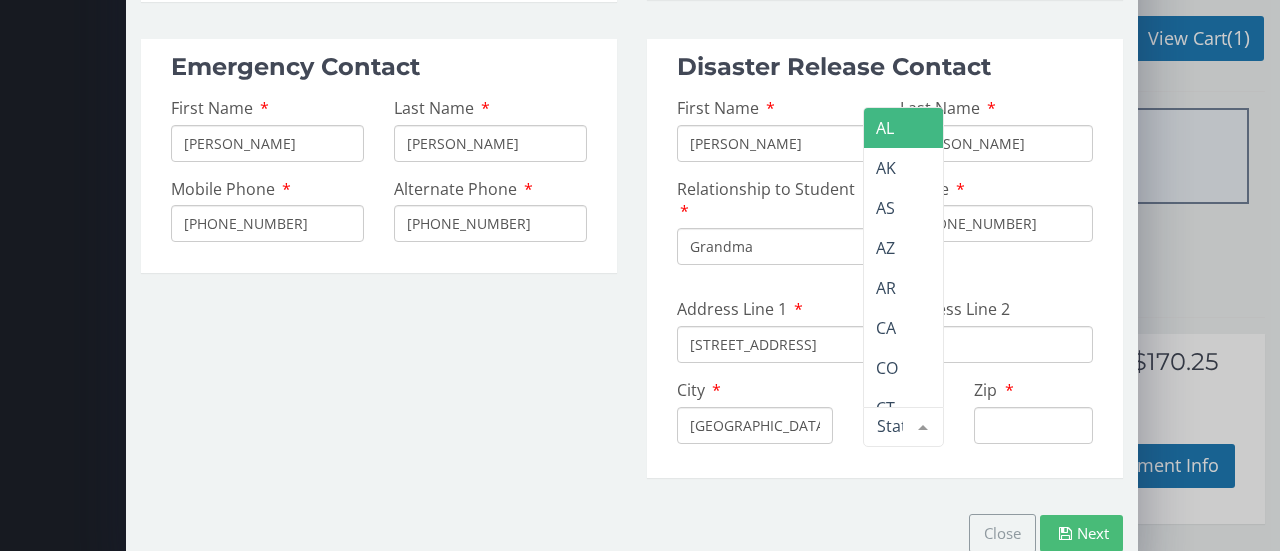 type on "c" 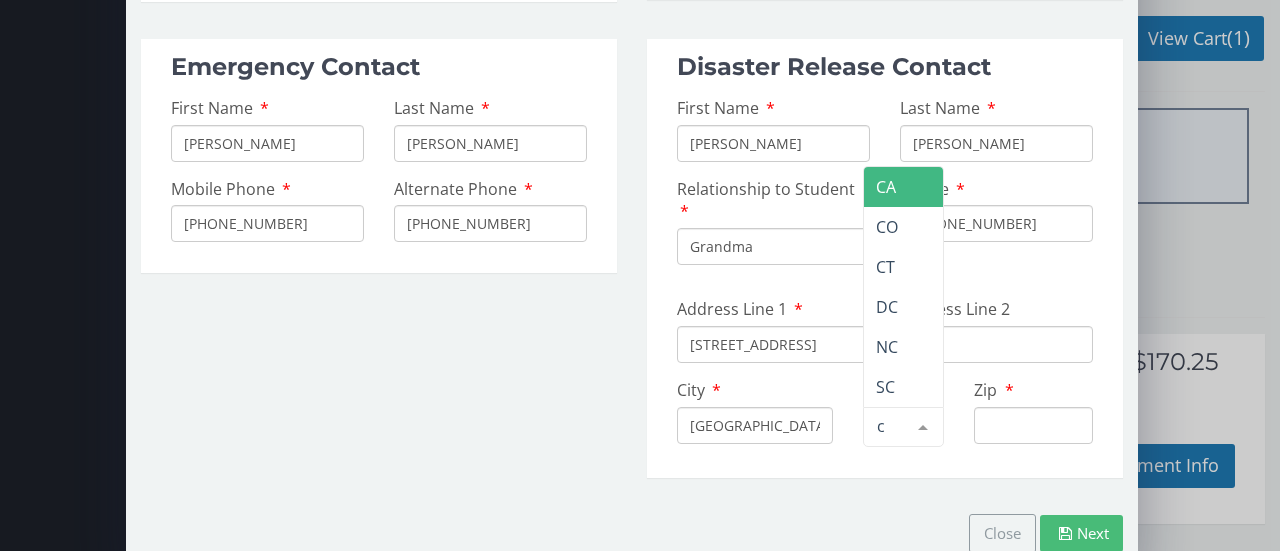 click on "CA" at bounding box center (904, 187) 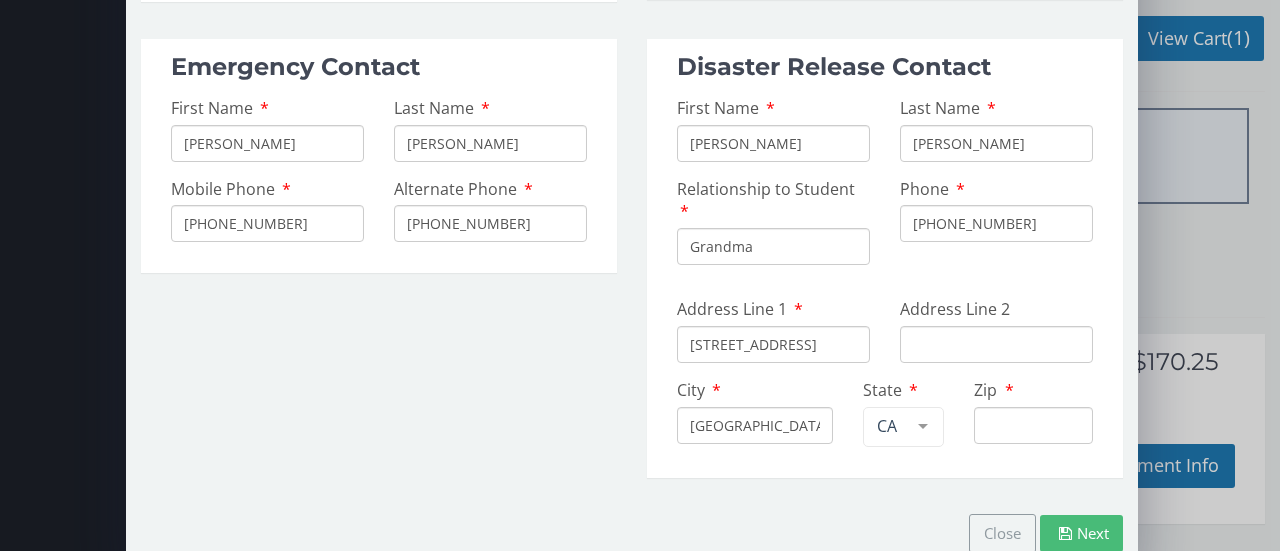 click on "Zip" at bounding box center [527, -53] 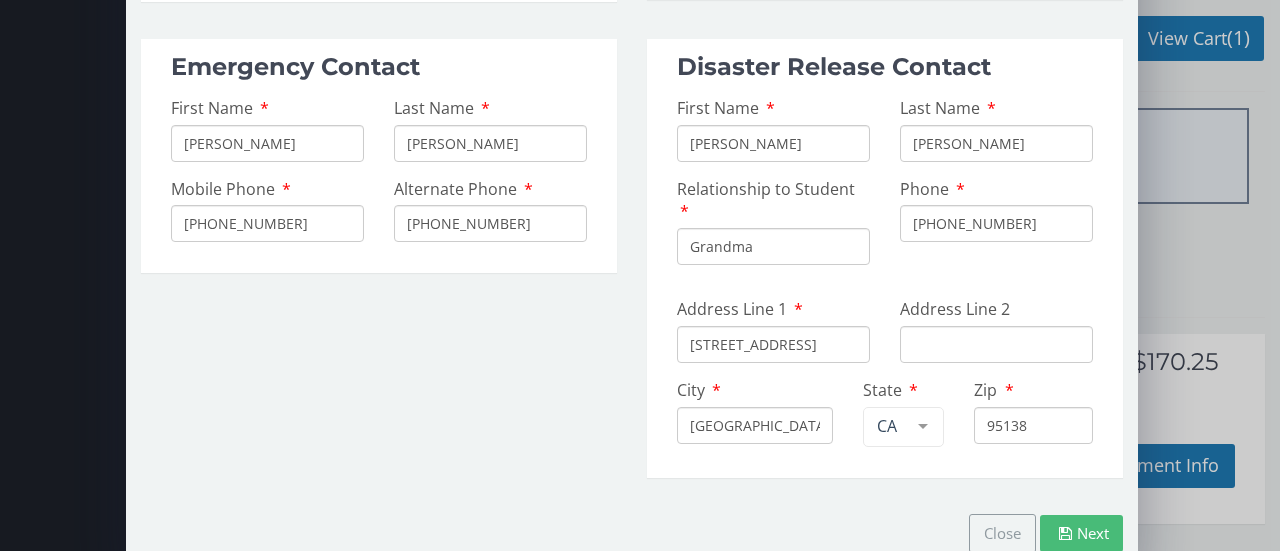 type on "95138" 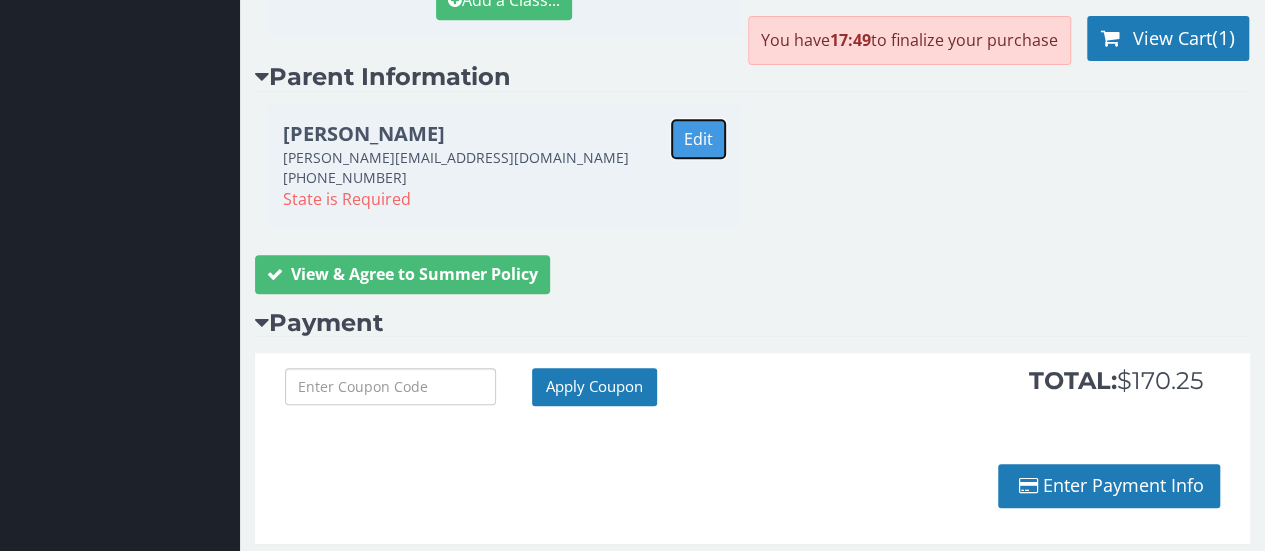 click on "Edit" at bounding box center (698, 139) 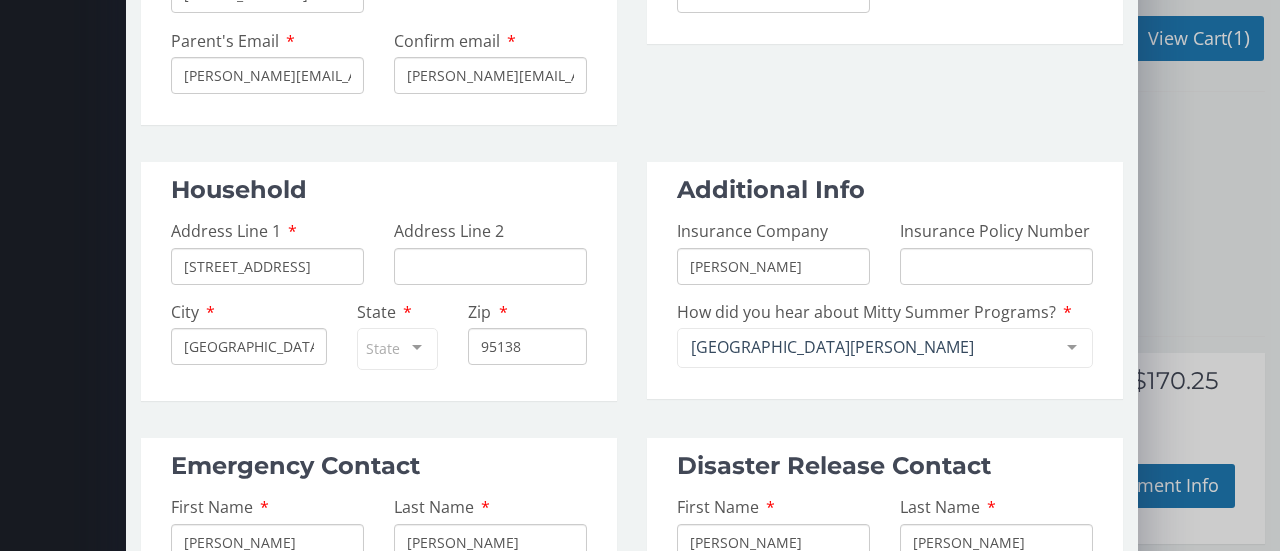 scroll, scrollTop: 500, scrollLeft: 0, axis: vertical 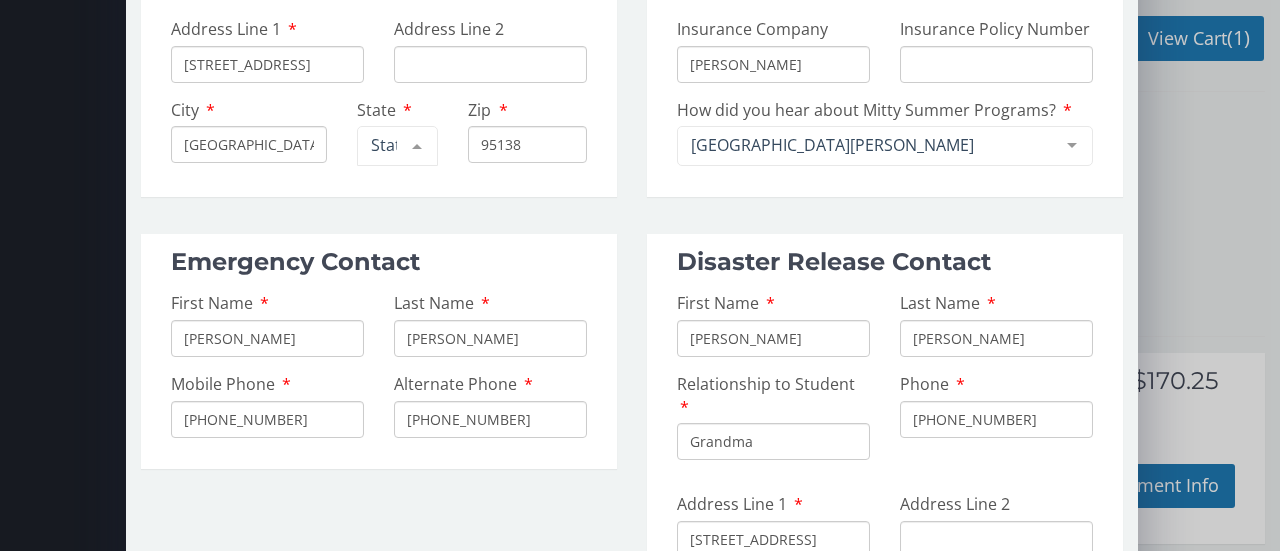 click at bounding box center [417, 146] 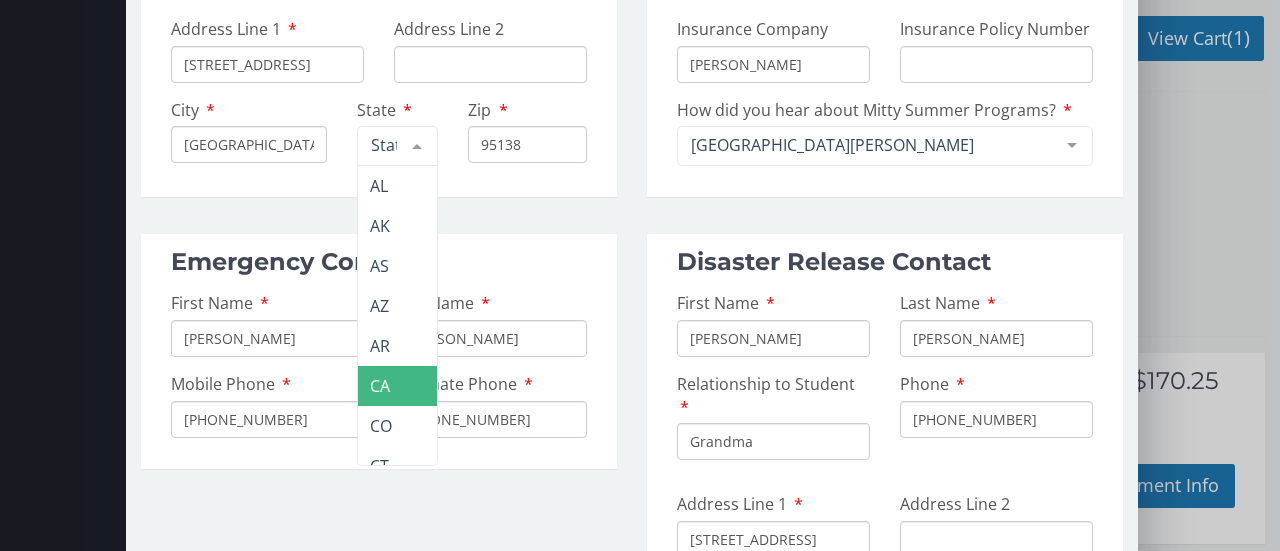 click on "CA" at bounding box center (449, 386) 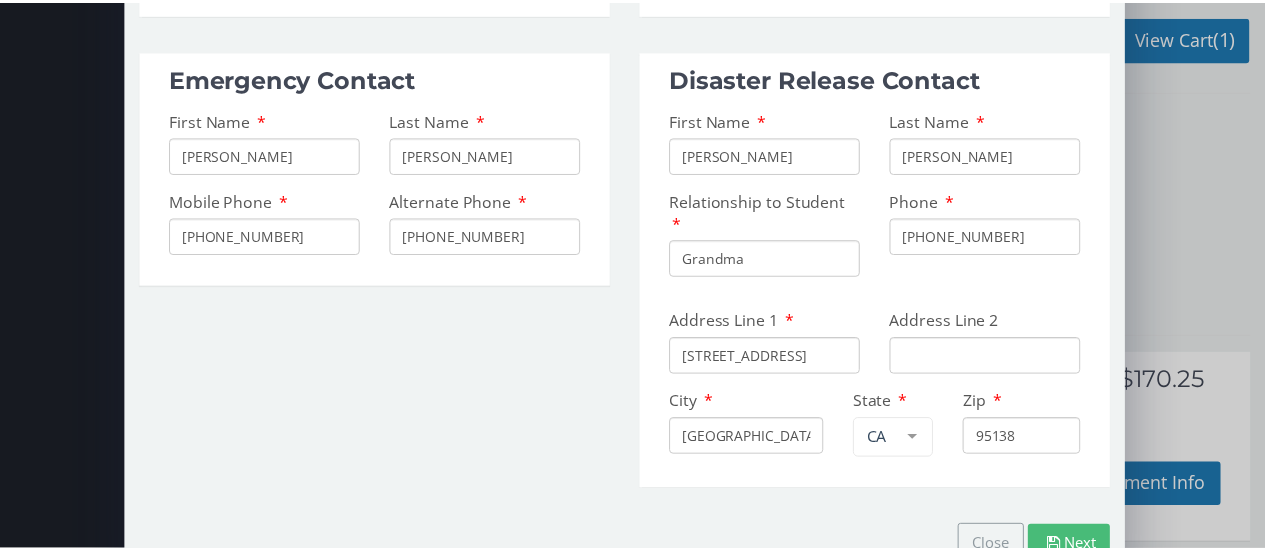 scroll, scrollTop: 696, scrollLeft: 0, axis: vertical 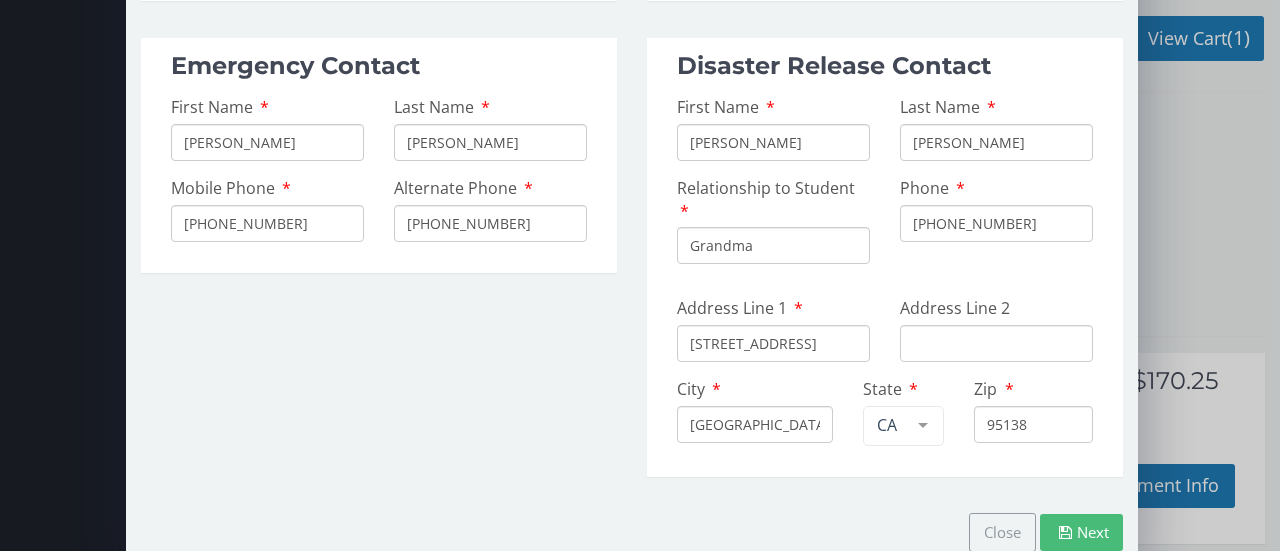 click on "Next" at bounding box center (1081, 532) 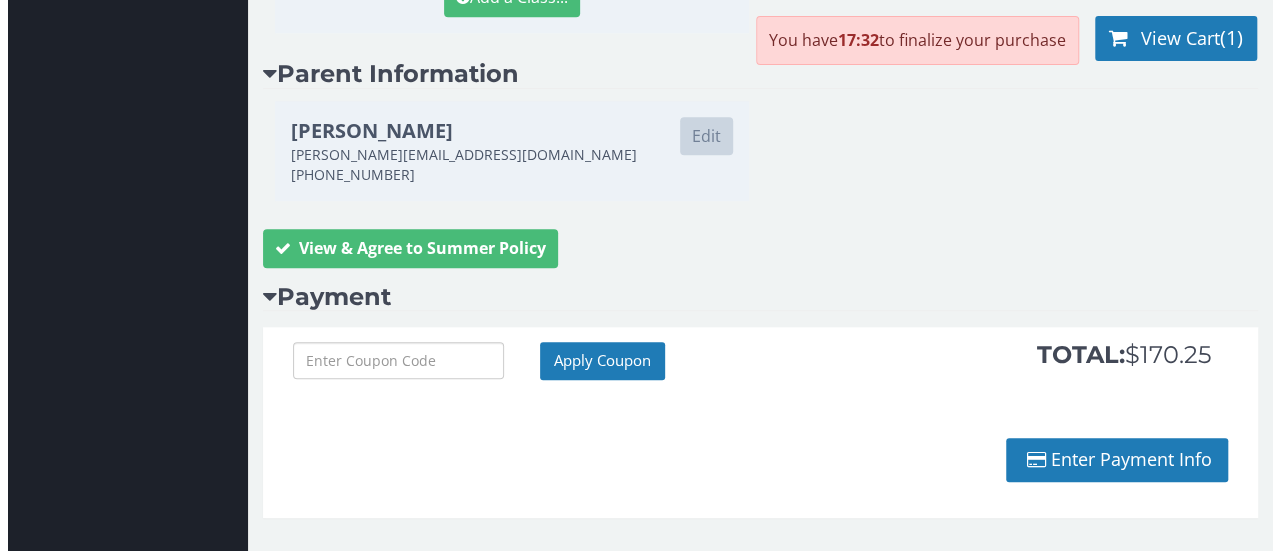 scroll, scrollTop: 704, scrollLeft: 0, axis: vertical 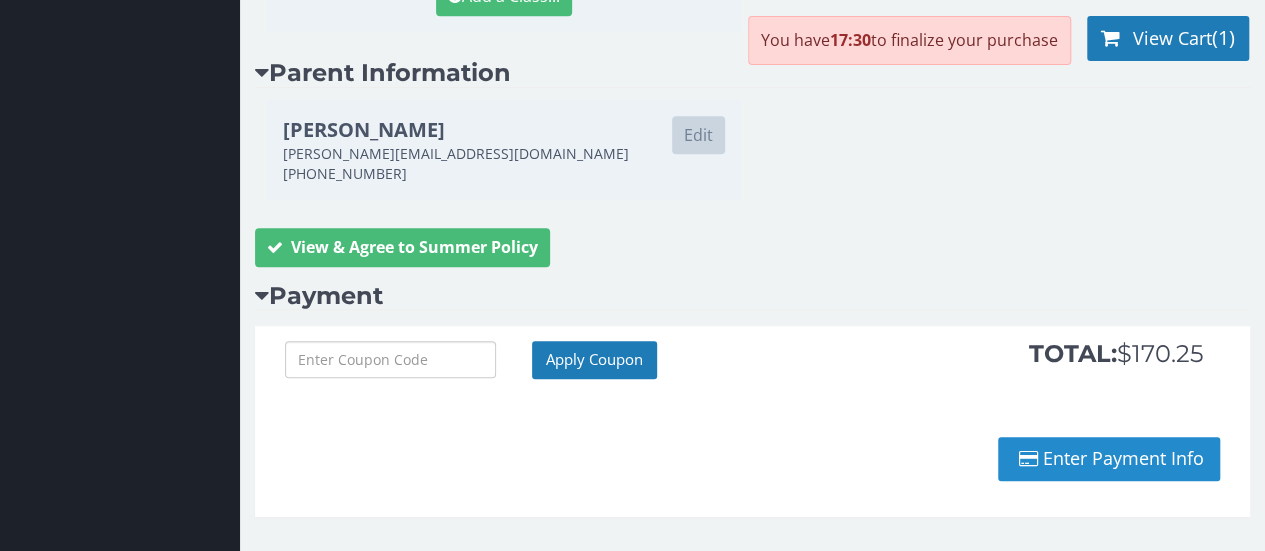 click on "Enter Payment Info" at bounding box center [1109, 459] 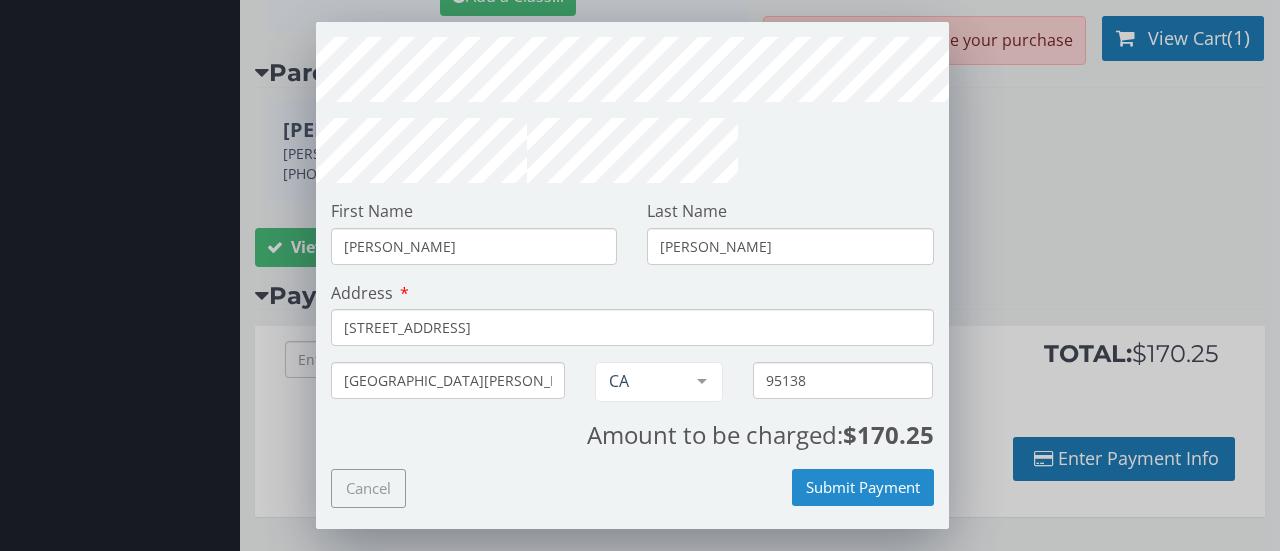click on "Submit Payment" at bounding box center (863, 487) 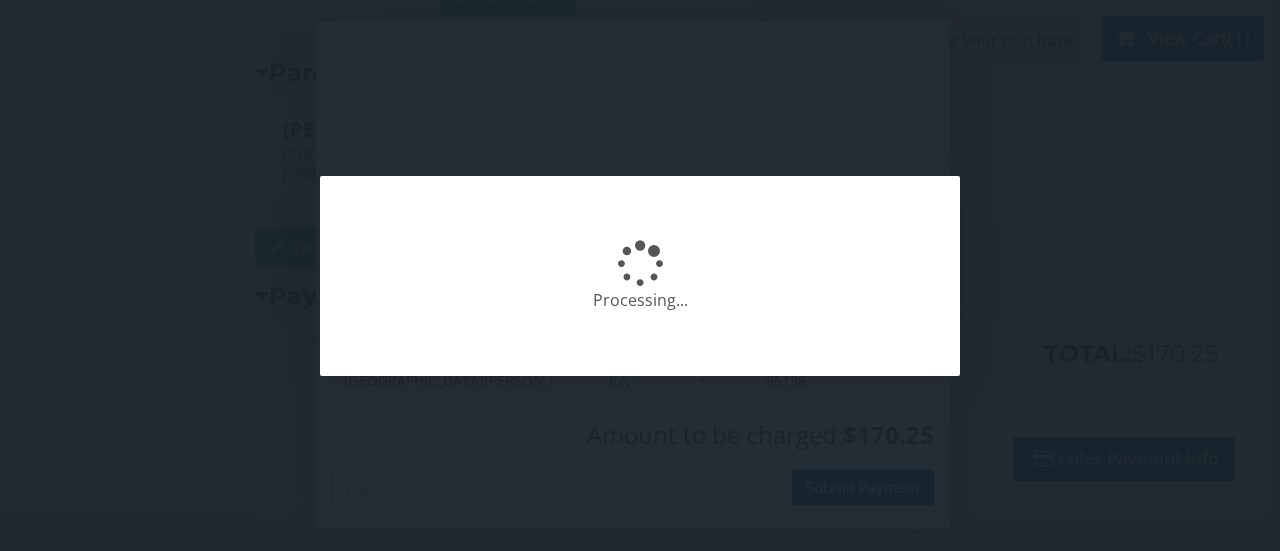 scroll, scrollTop: 0, scrollLeft: 0, axis: both 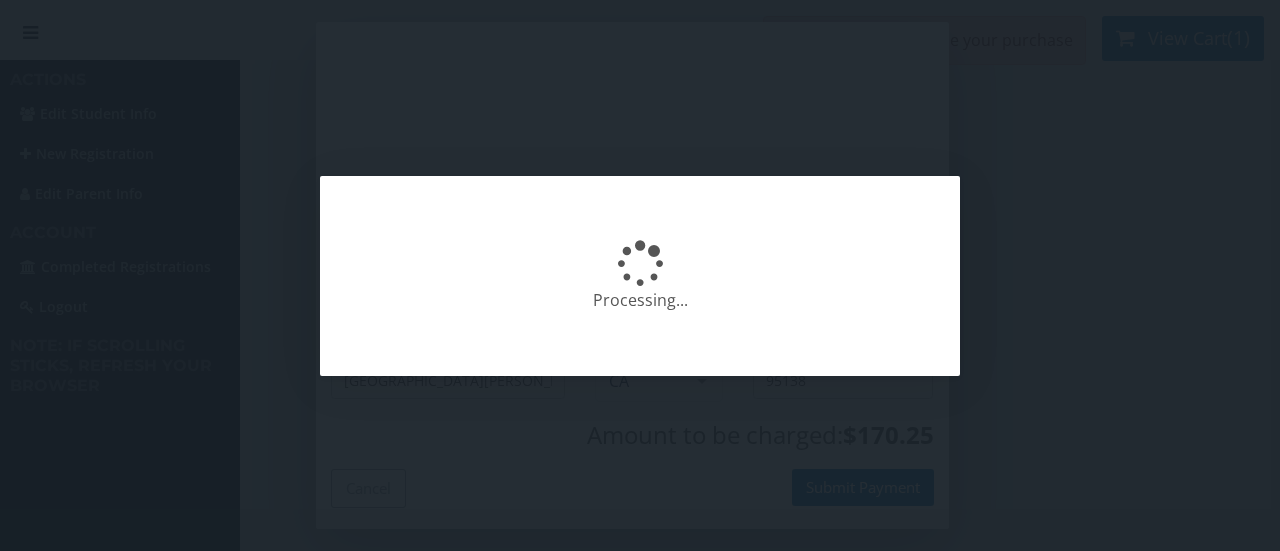 click on "Processing..." at bounding box center (640, 275) 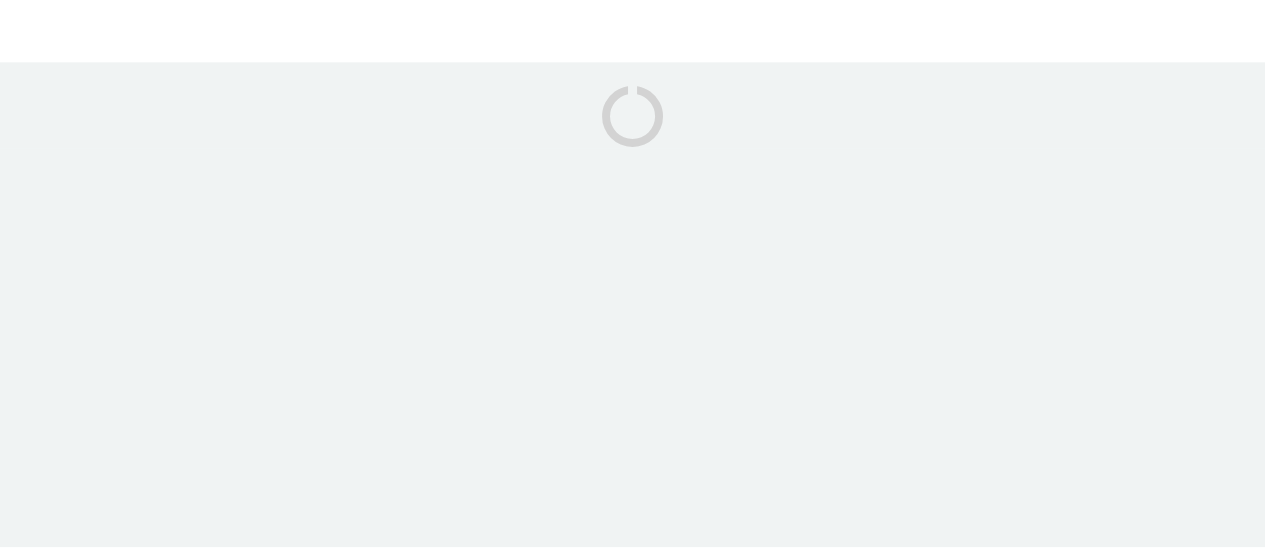 scroll, scrollTop: 0, scrollLeft: 0, axis: both 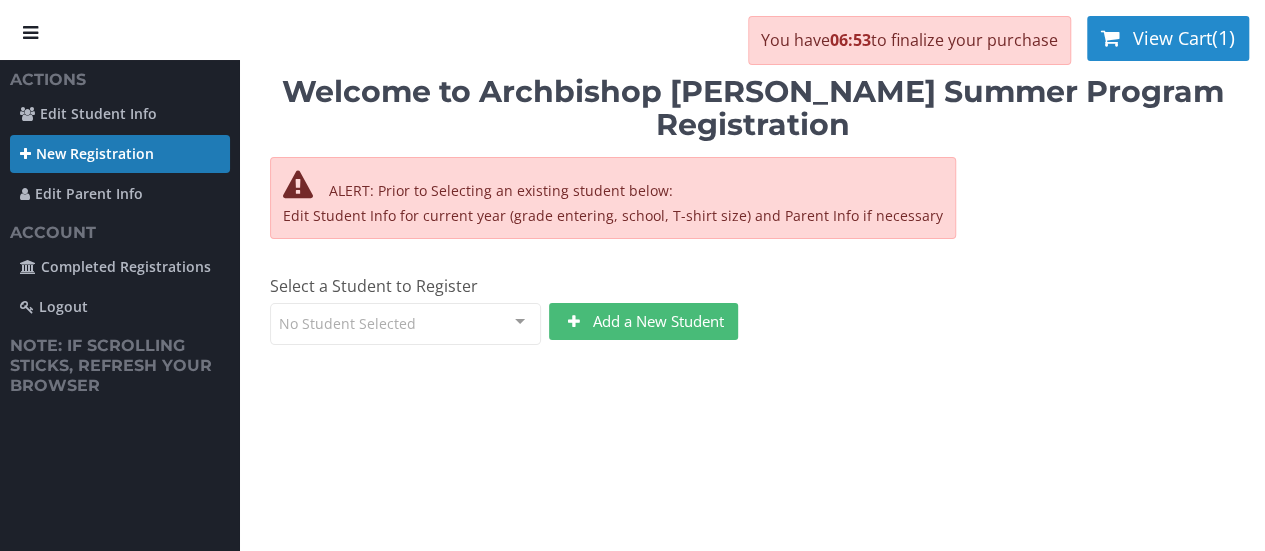 click on "View Cart" at bounding box center [1172, 38] 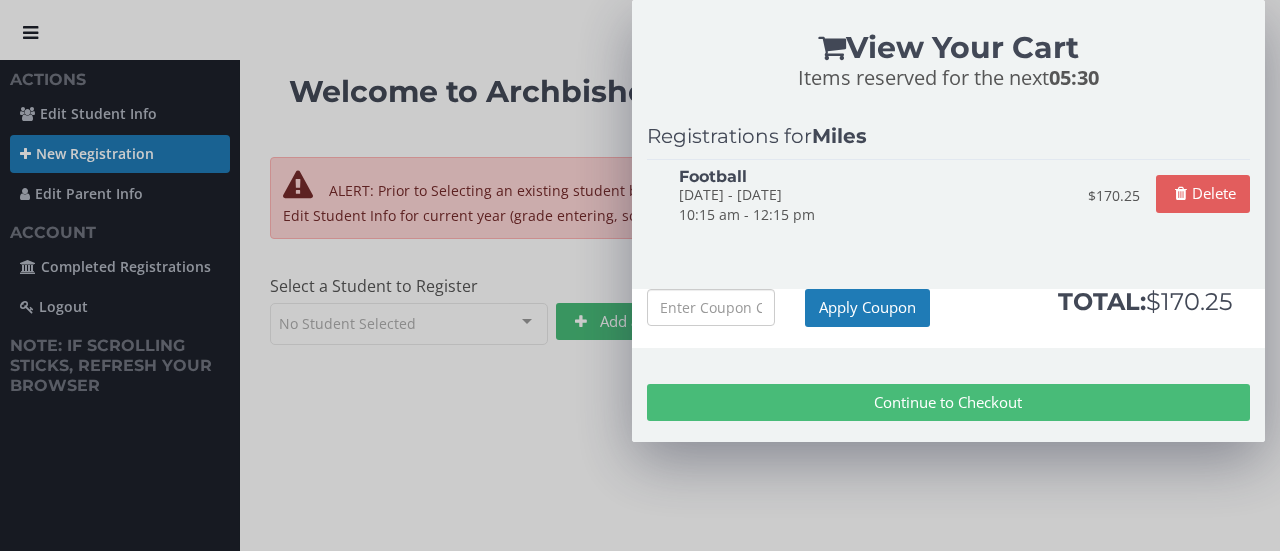 click on "Continue to Checkout" at bounding box center (948, 402) 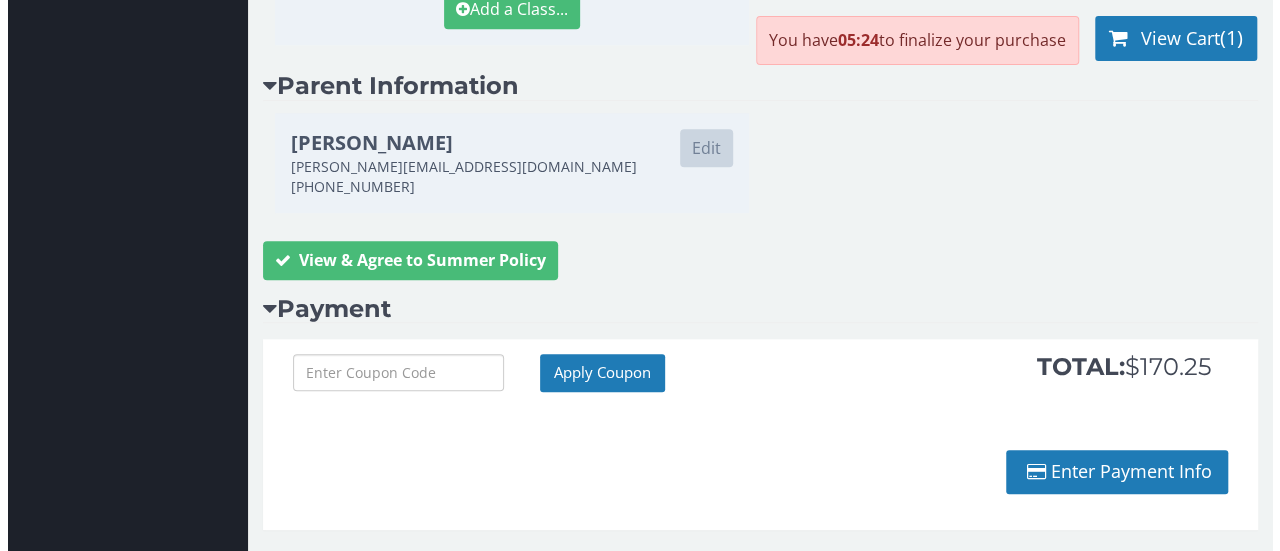 scroll, scrollTop: 704, scrollLeft: 0, axis: vertical 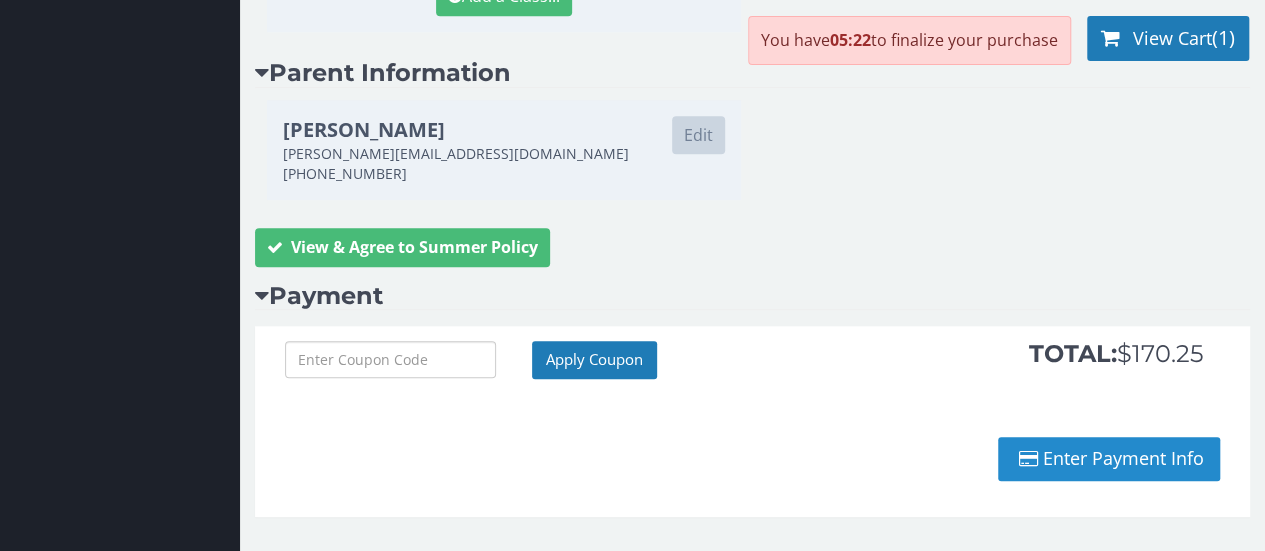click on "Enter Payment Info" at bounding box center [1109, 459] 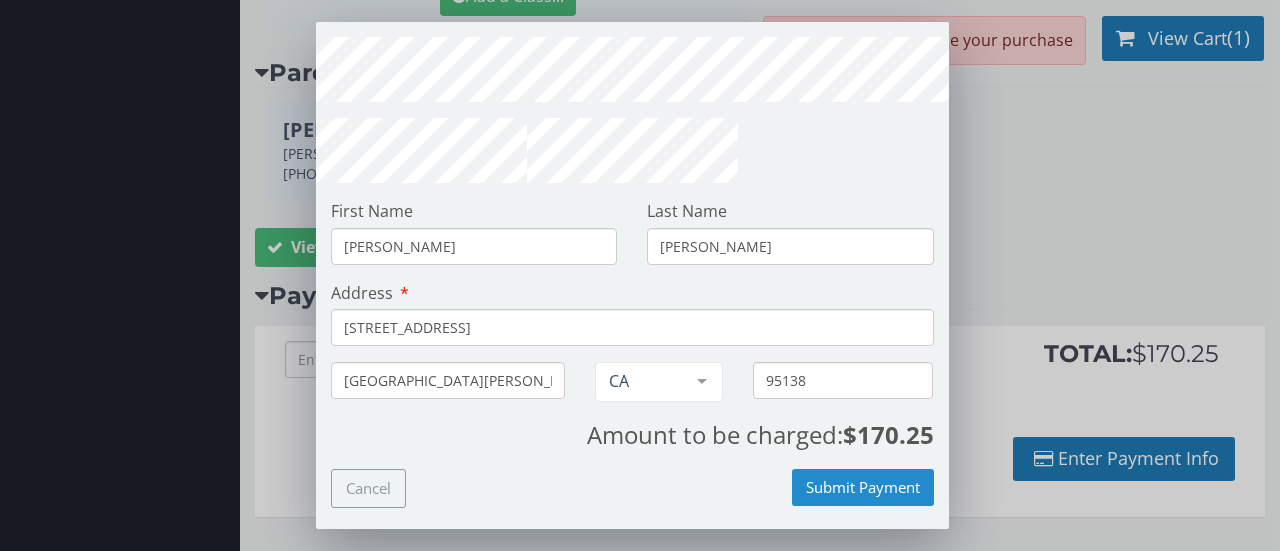 click on "Submit Payment" at bounding box center (863, 487) 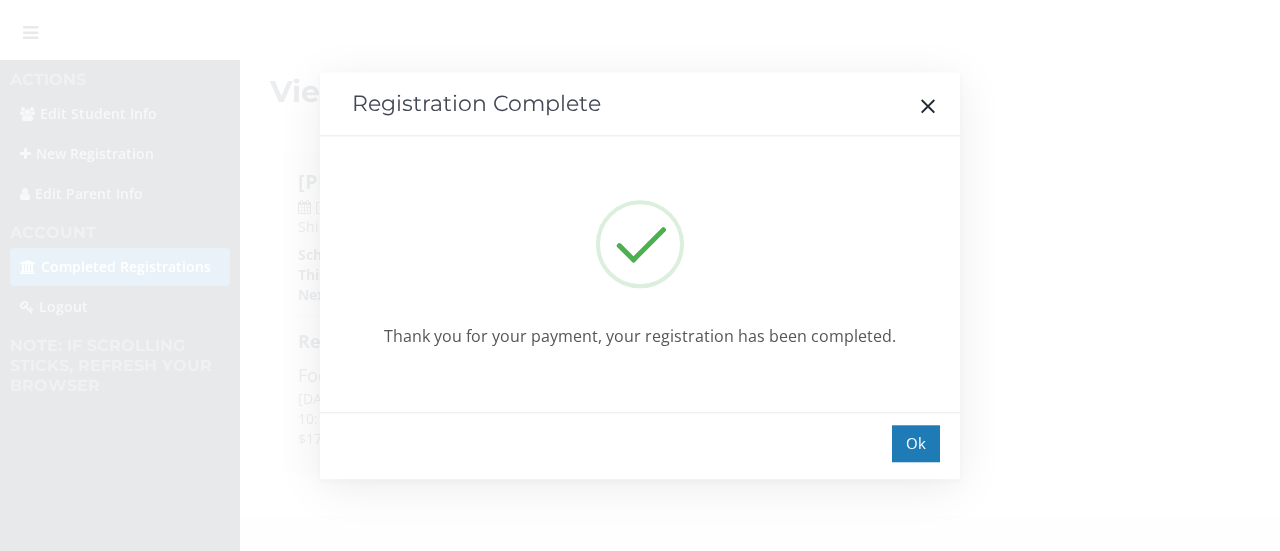scroll, scrollTop: 0, scrollLeft: 0, axis: both 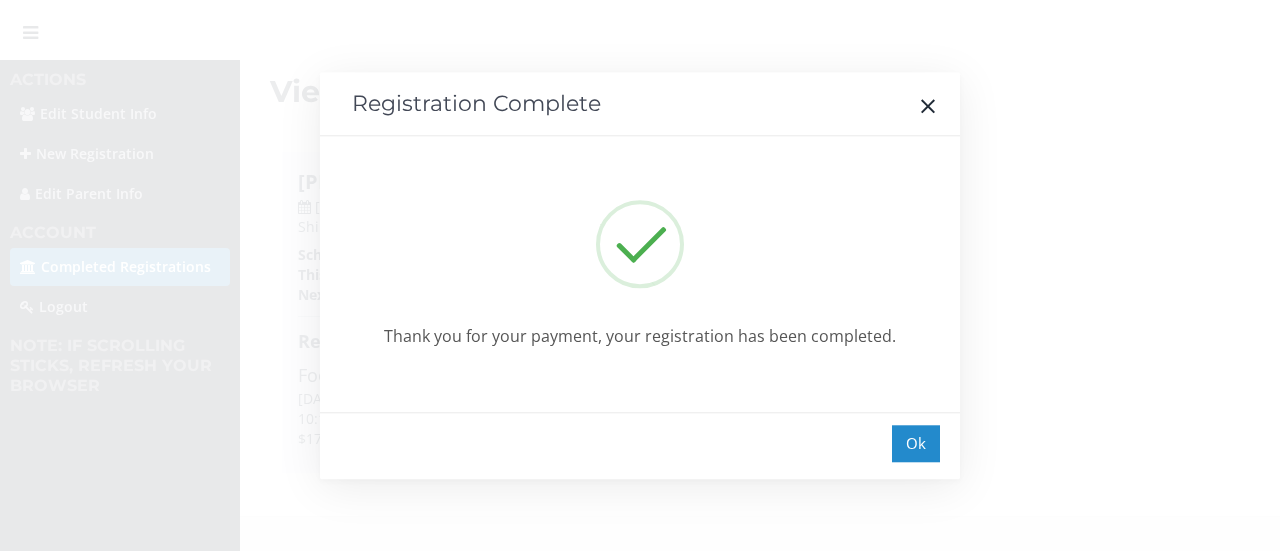 click on "Ok" at bounding box center [916, 443] 